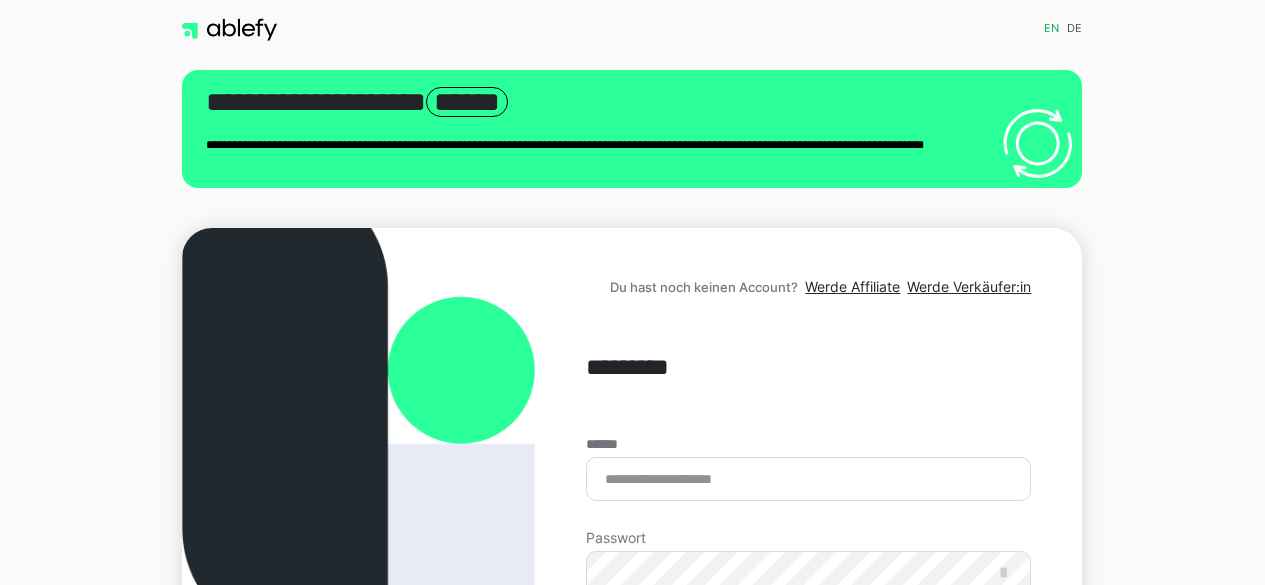 scroll, scrollTop: 0, scrollLeft: 0, axis: both 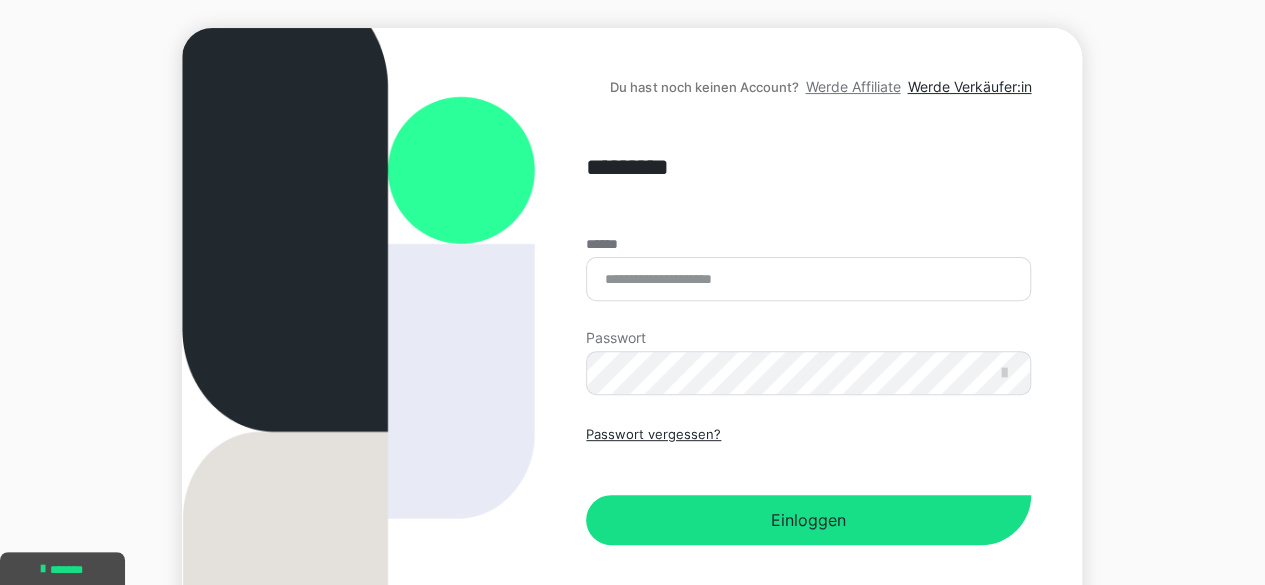 click on "Werde Affiliate" at bounding box center (852, 86) 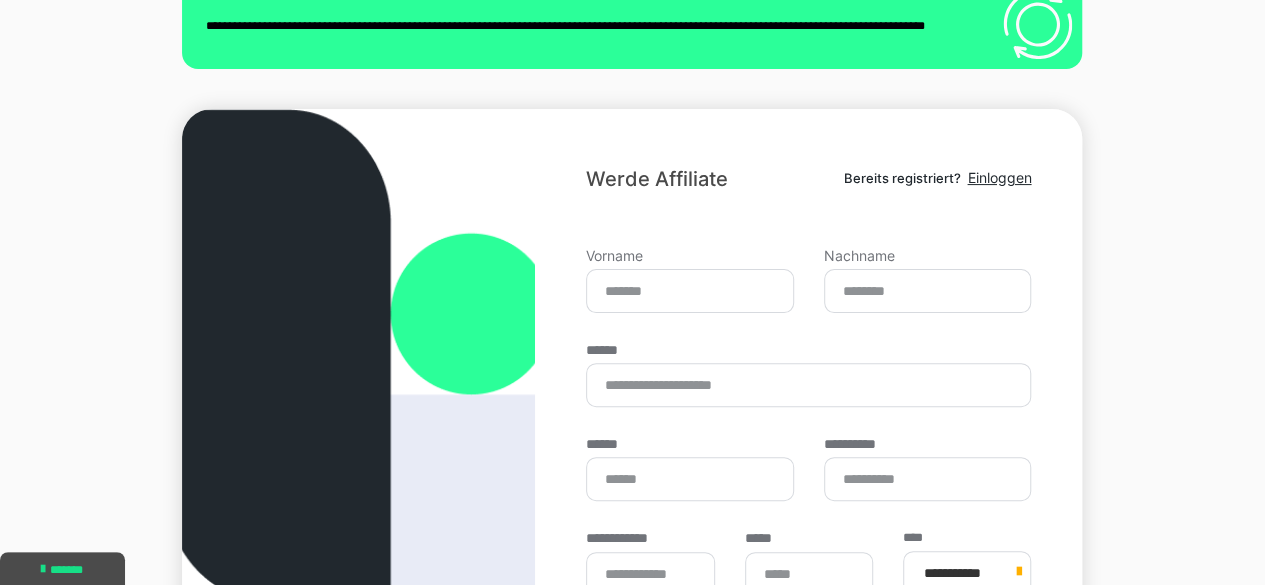 scroll, scrollTop: 200, scrollLeft: 0, axis: vertical 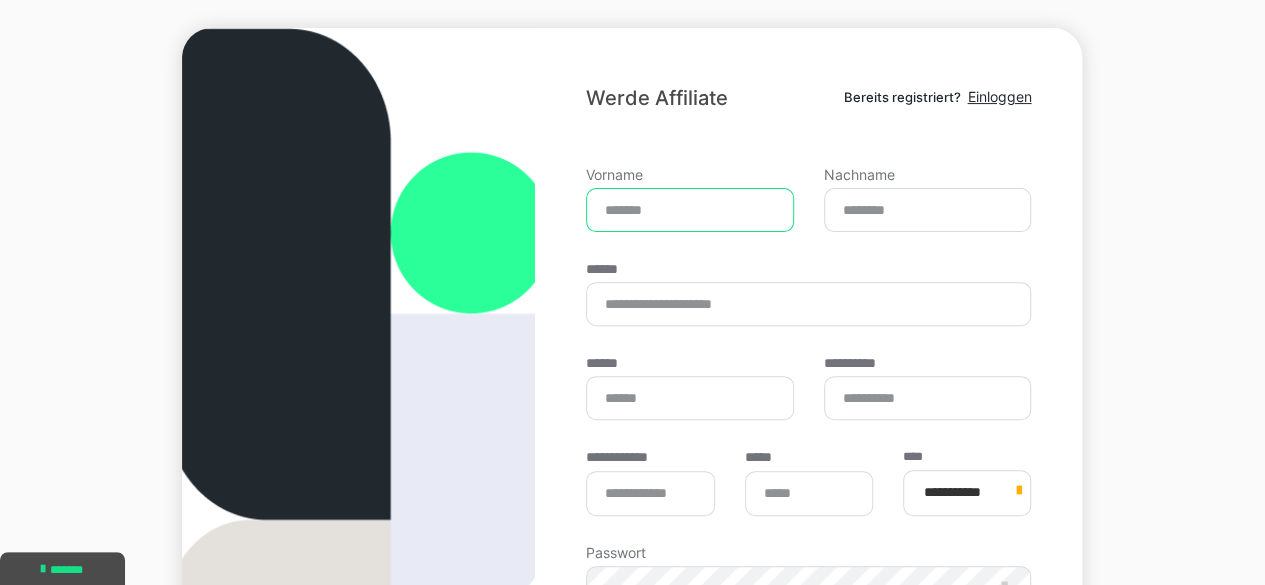 click on "Vorname" at bounding box center (690, 210) 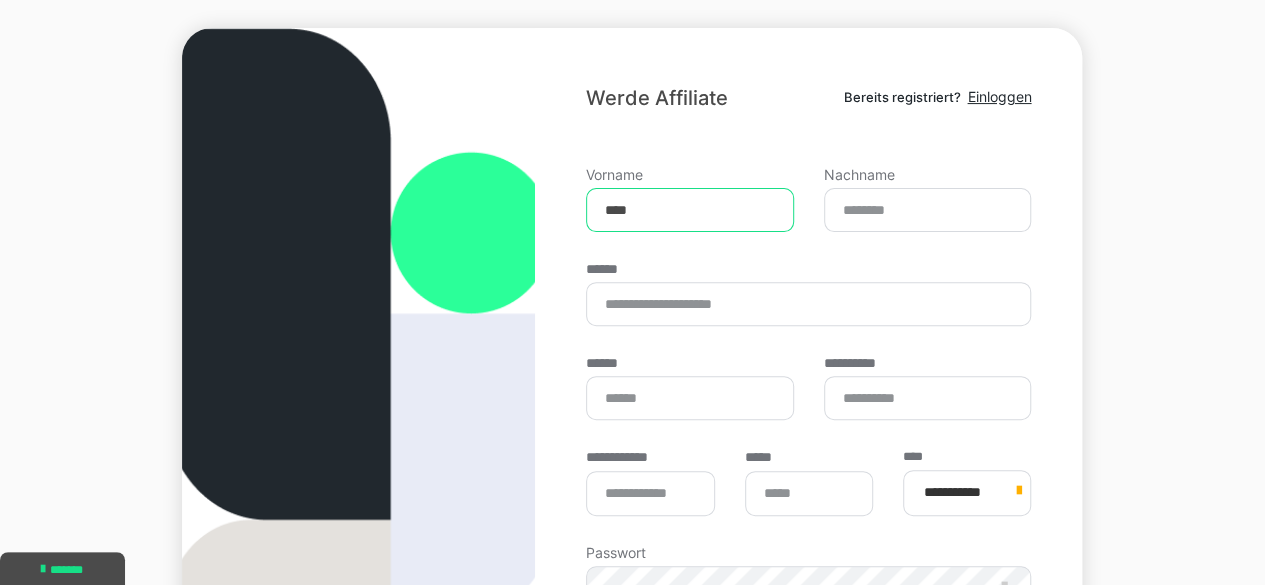 type on "****" 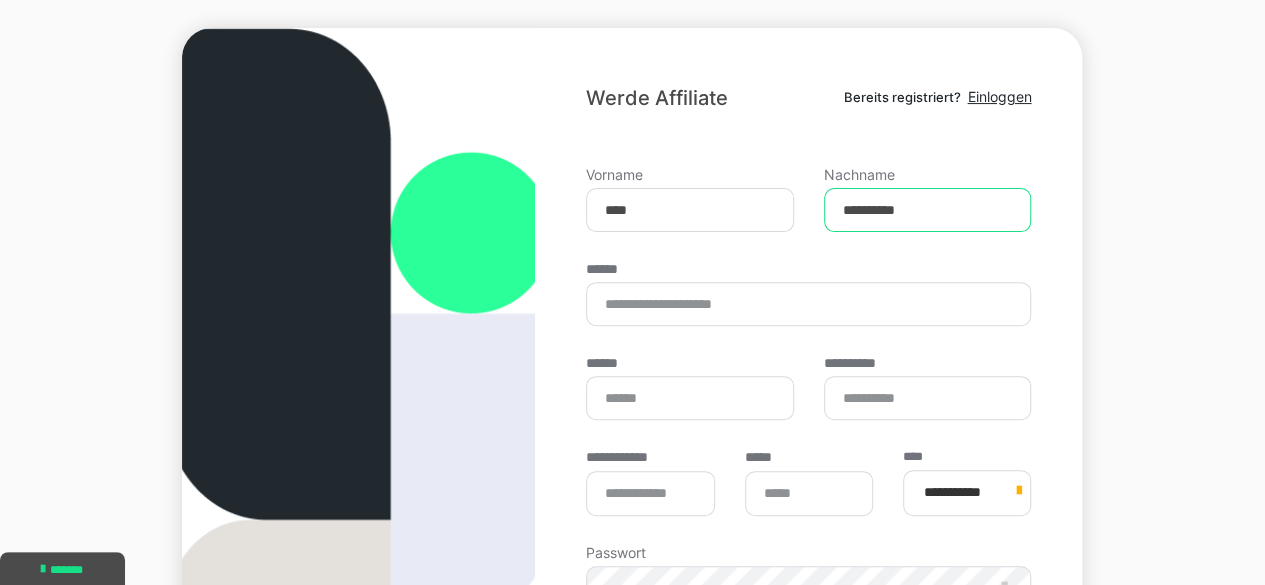 type on "**********" 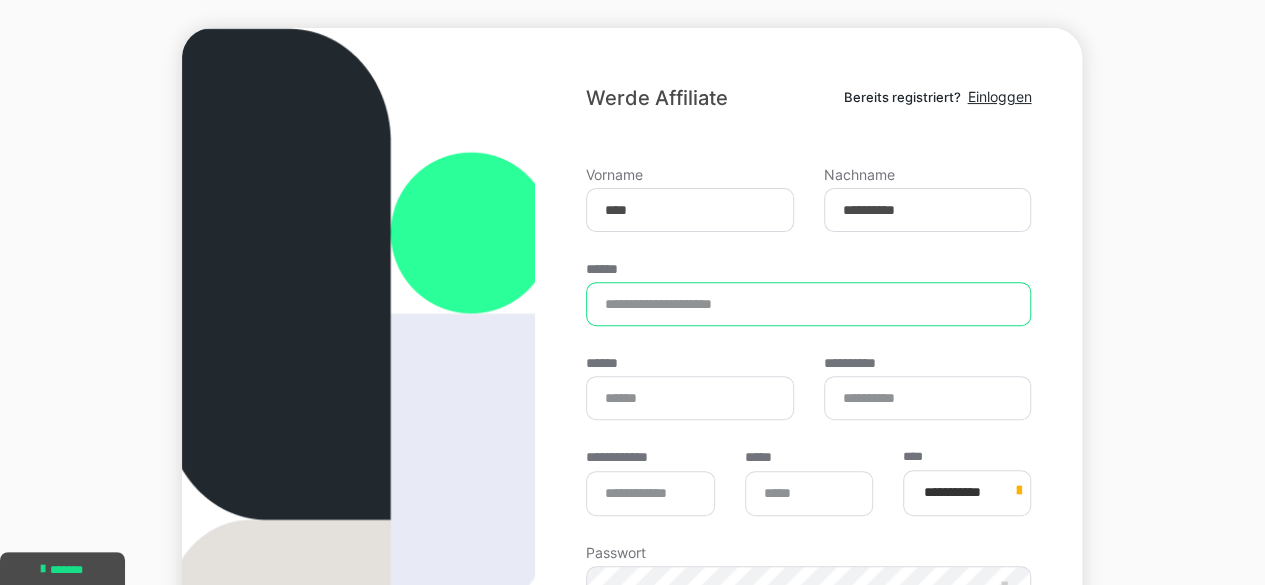 click on "******" at bounding box center [808, 304] 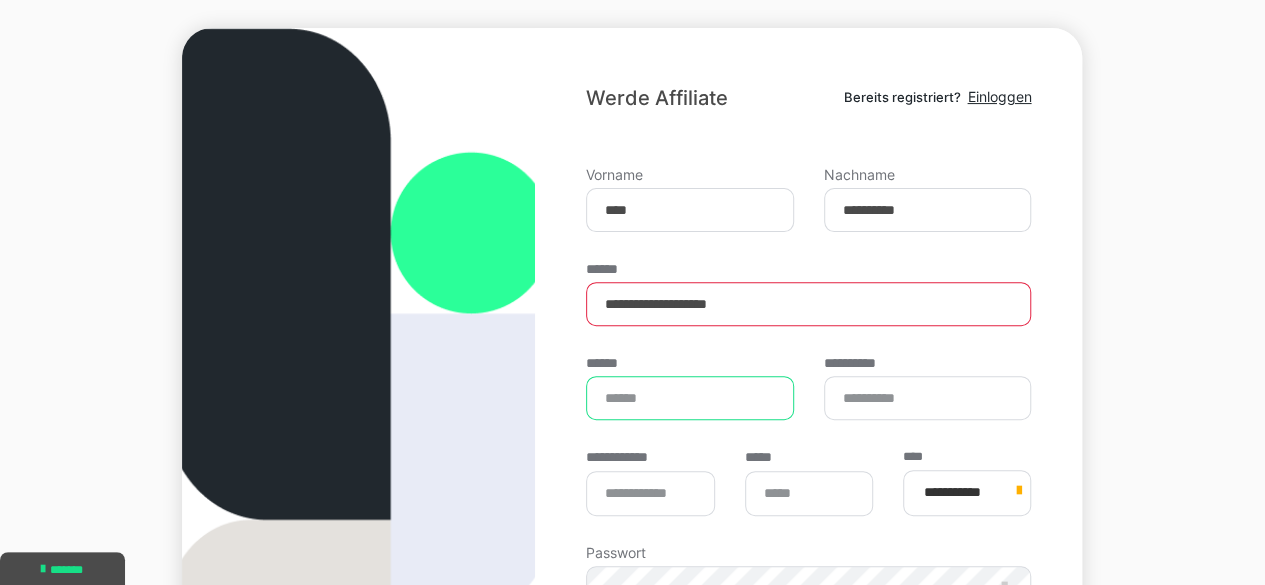 type on "**********" 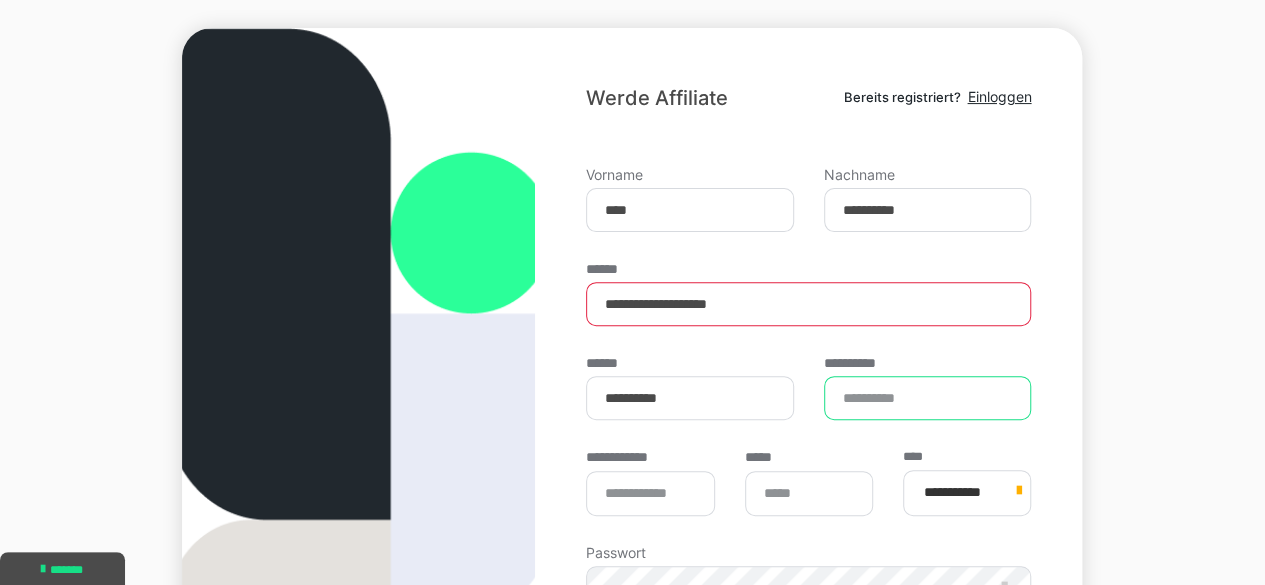 type on "**" 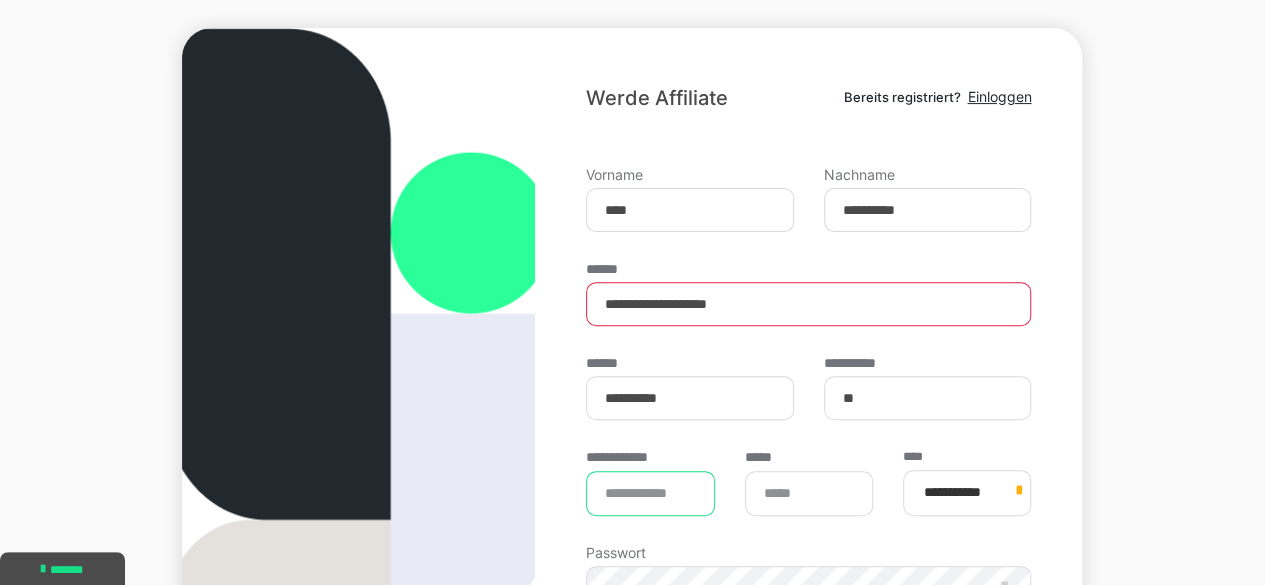type on "*****" 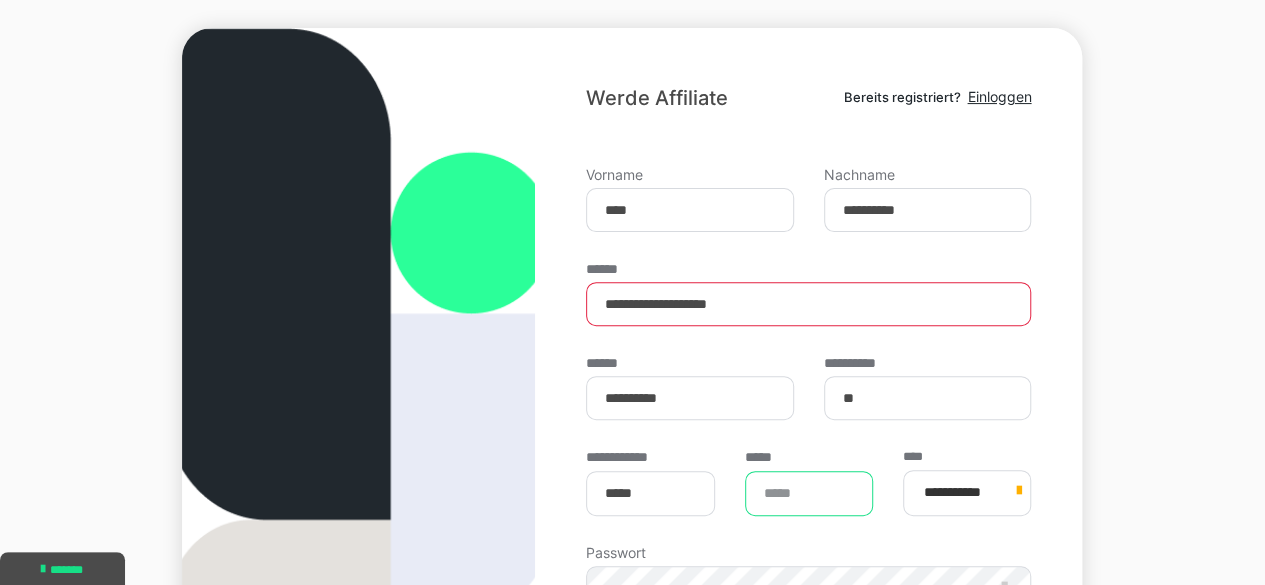 type on "**********" 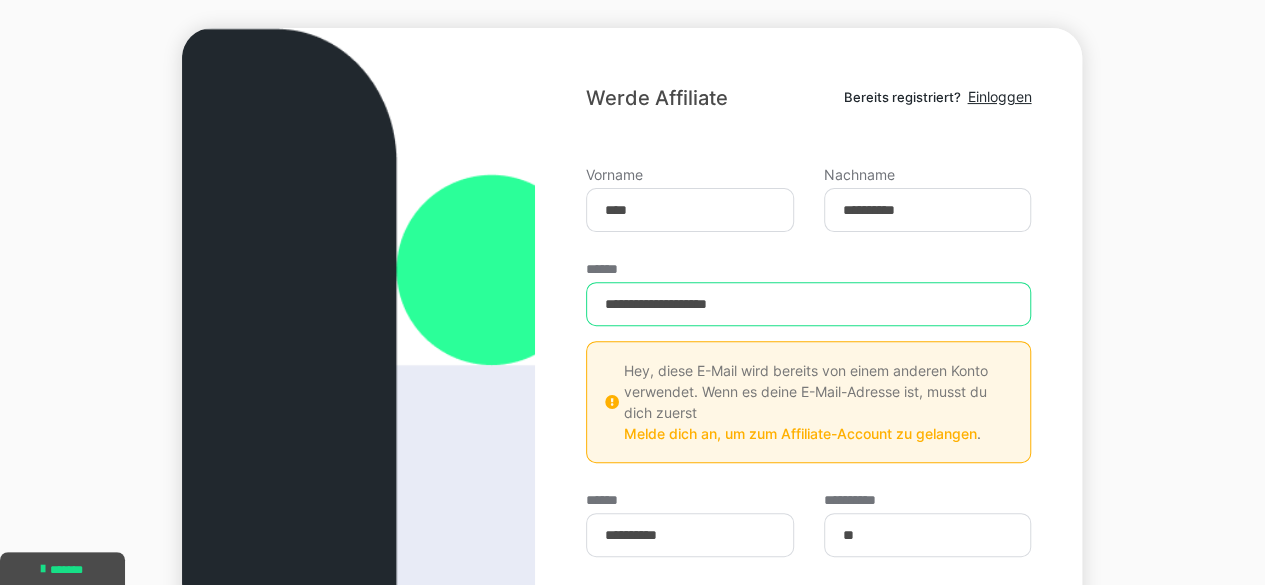 scroll, scrollTop: 300, scrollLeft: 0, axis: vertical 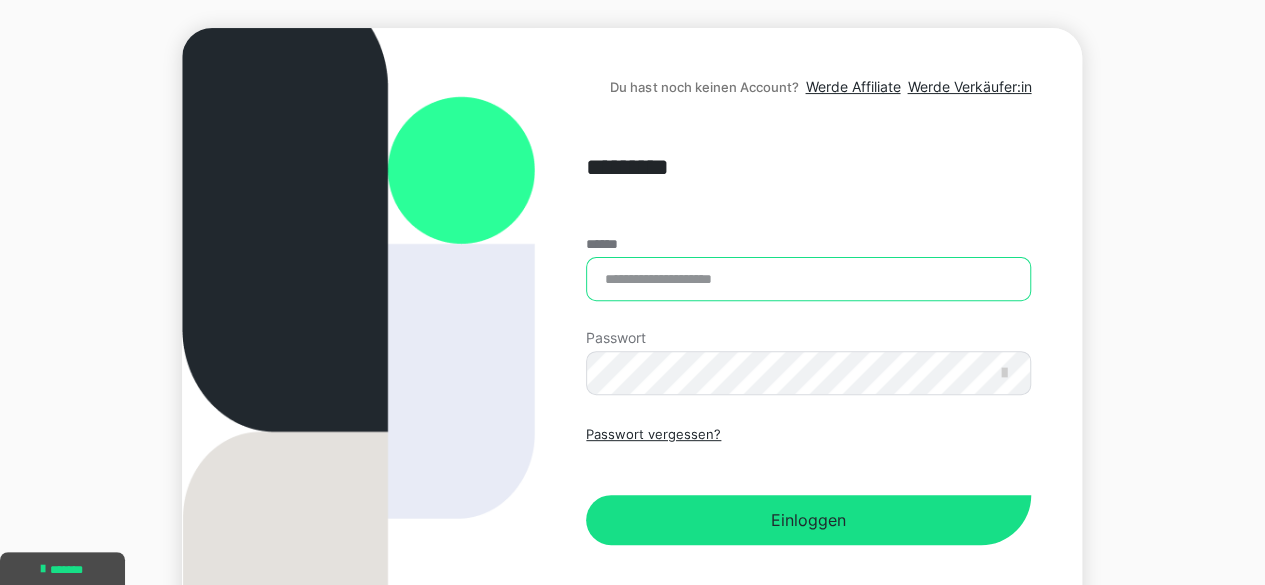 click on "******" at bounding box center (808, 279) 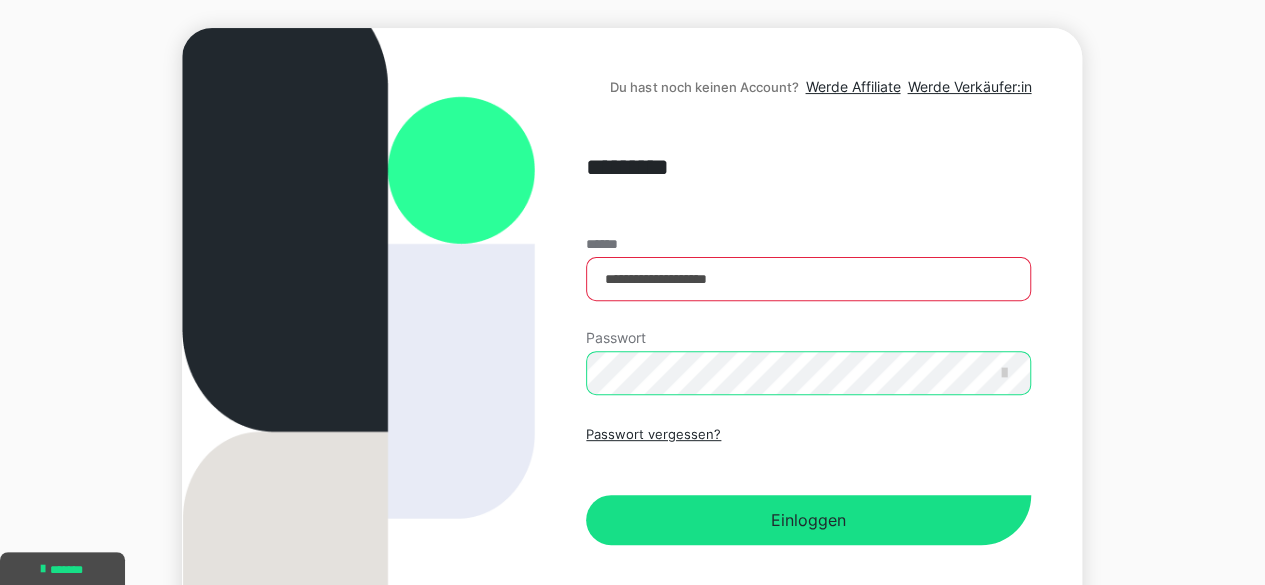 click on "Einloggen" at bounding box center [808, 520] 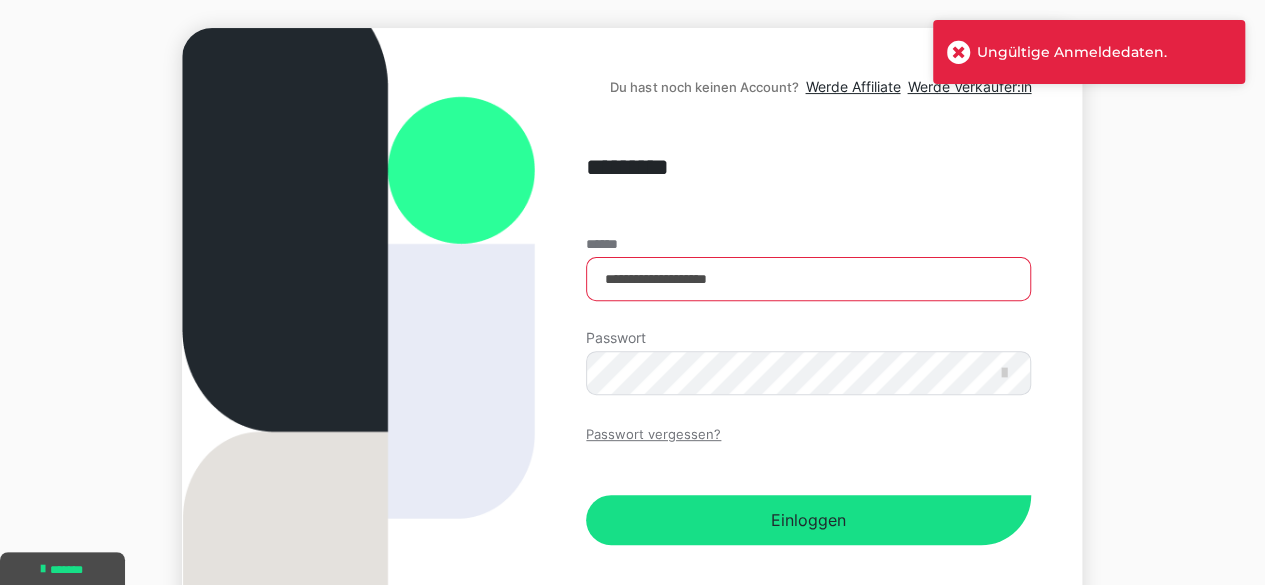 click on "Passwort vergessen?" at bounding box center (653, 435) 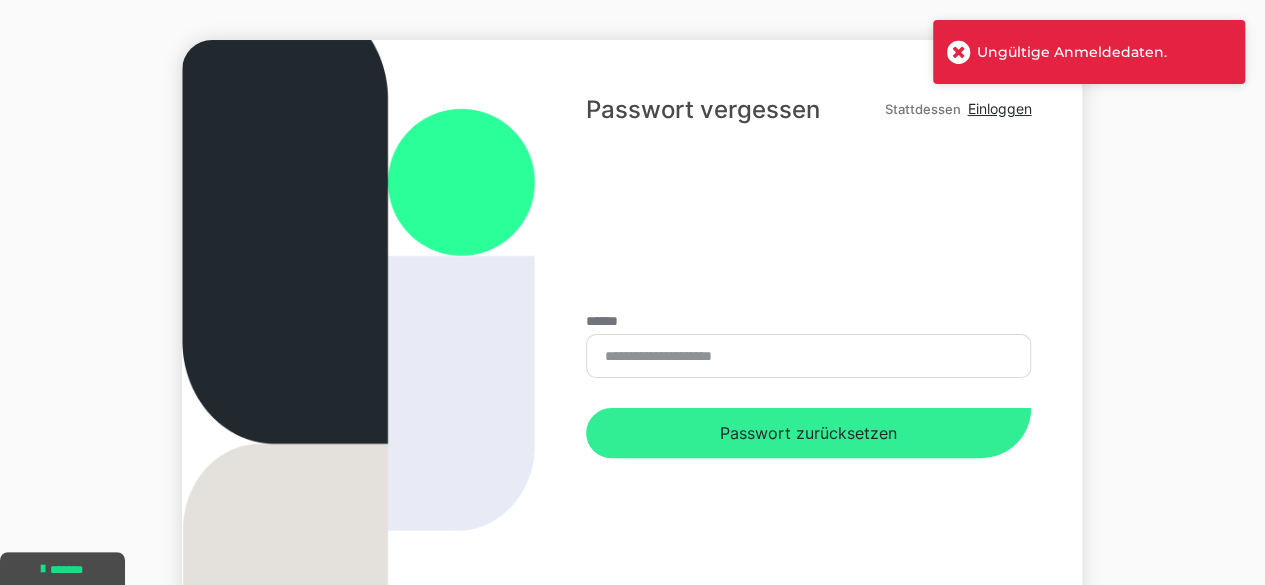 scroll, scrollTop: 0, scrollLeft: 0, axis: both 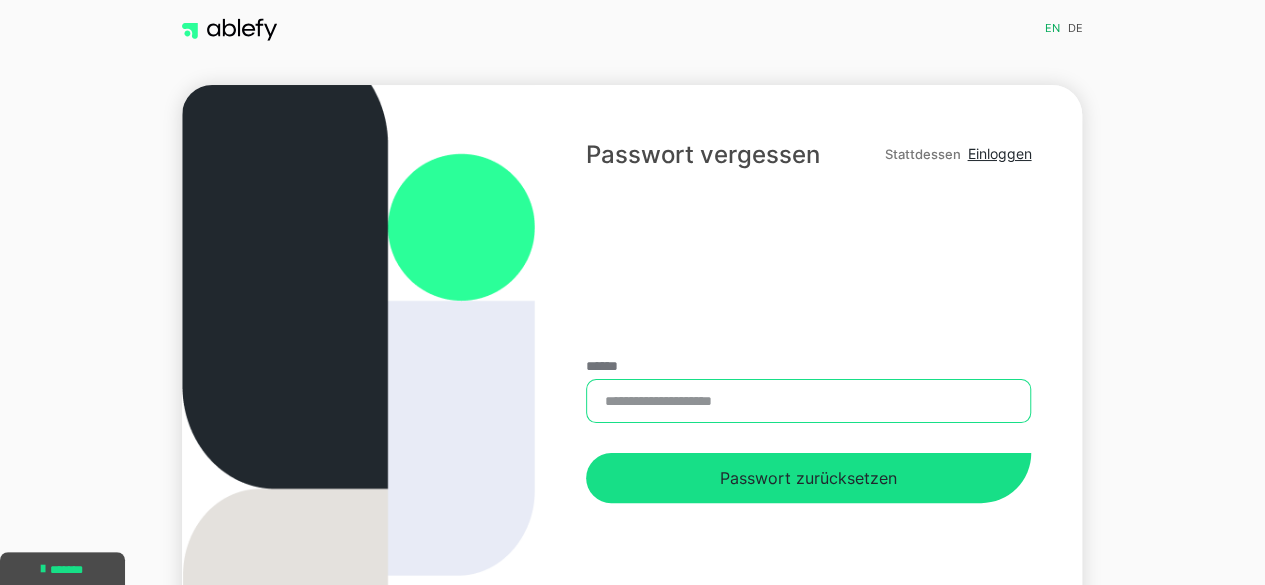 click on "******" at bounding box center [808, 401] 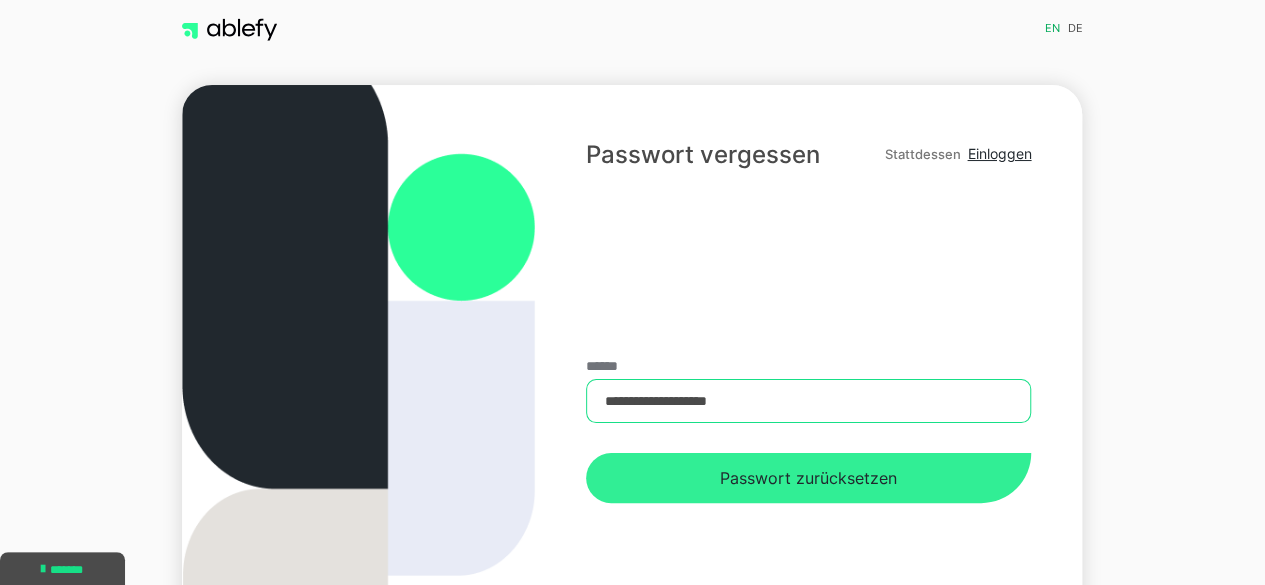 scroll, scrollTop: 190, scrollLeft: 0, axis: vertical 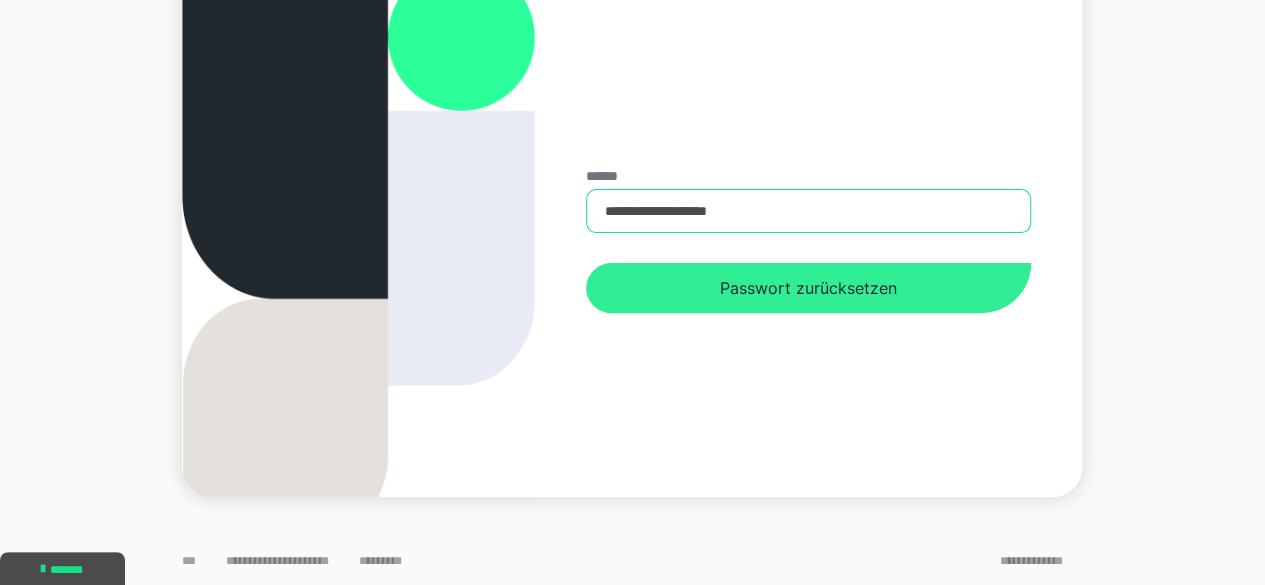 type on "**********" 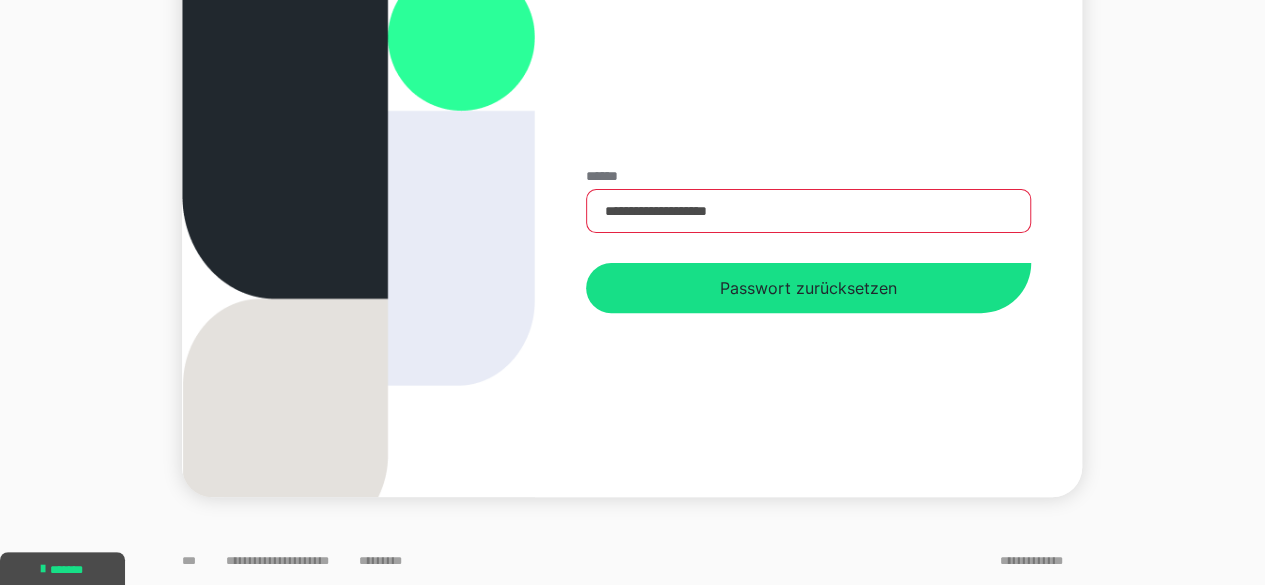 drag, startPoint x: 833, startPoint y: 291, endPoint x: 831, endPoint y: 328, distance: 37.054016 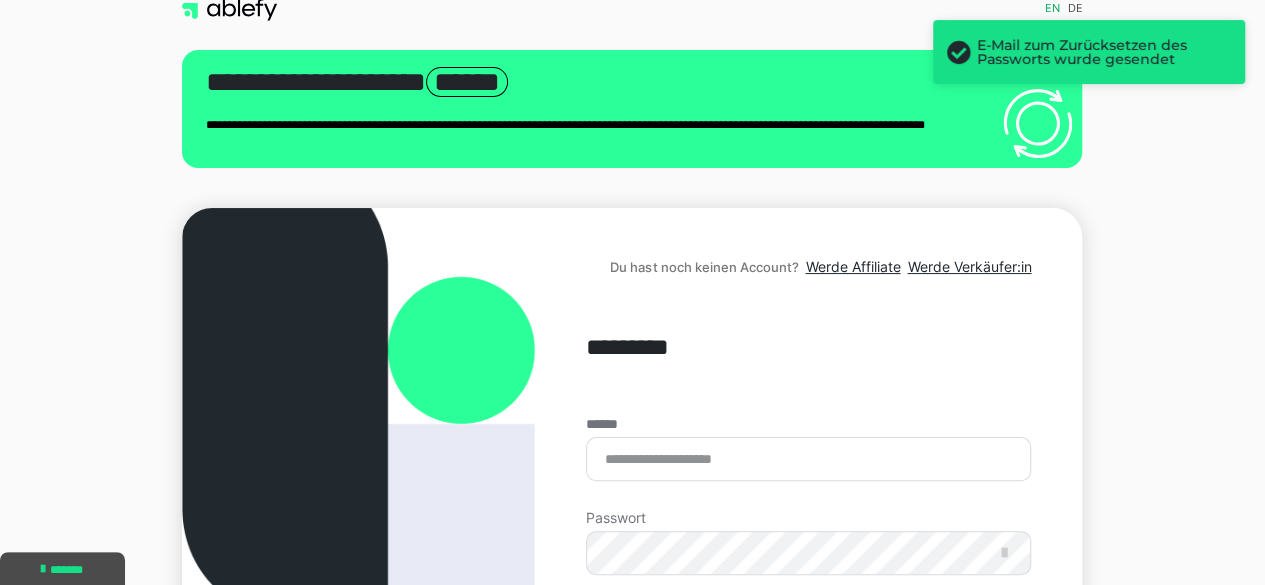 scroll, scrollTop: 0, scrollLeft: 0, axis: both 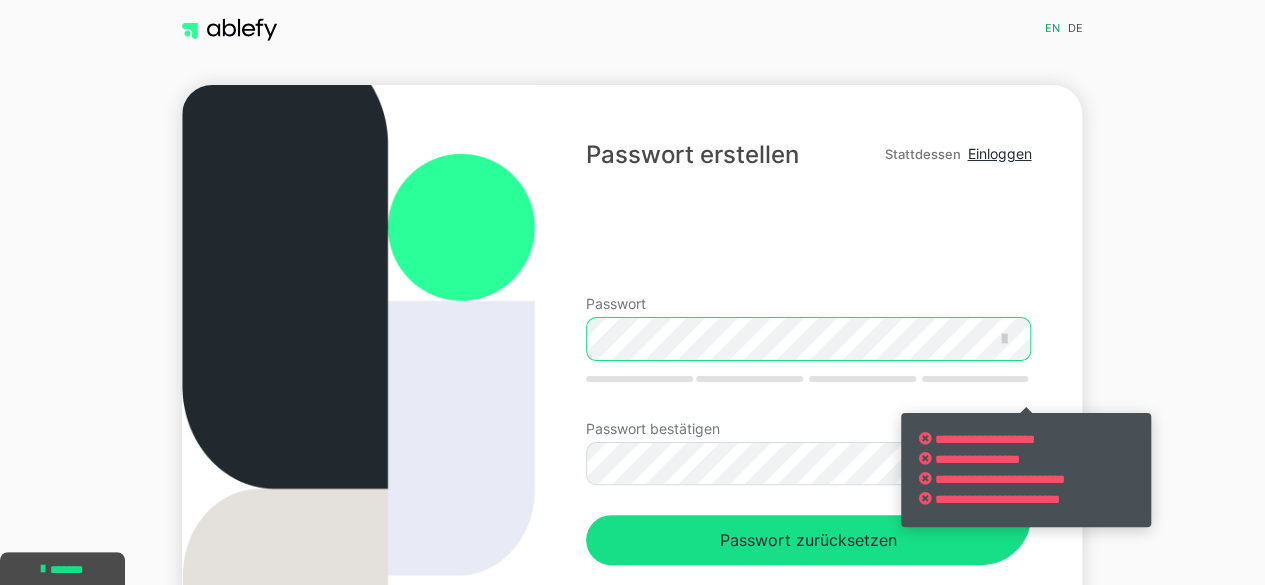 click on "**********" at bounding box center (808, 386) 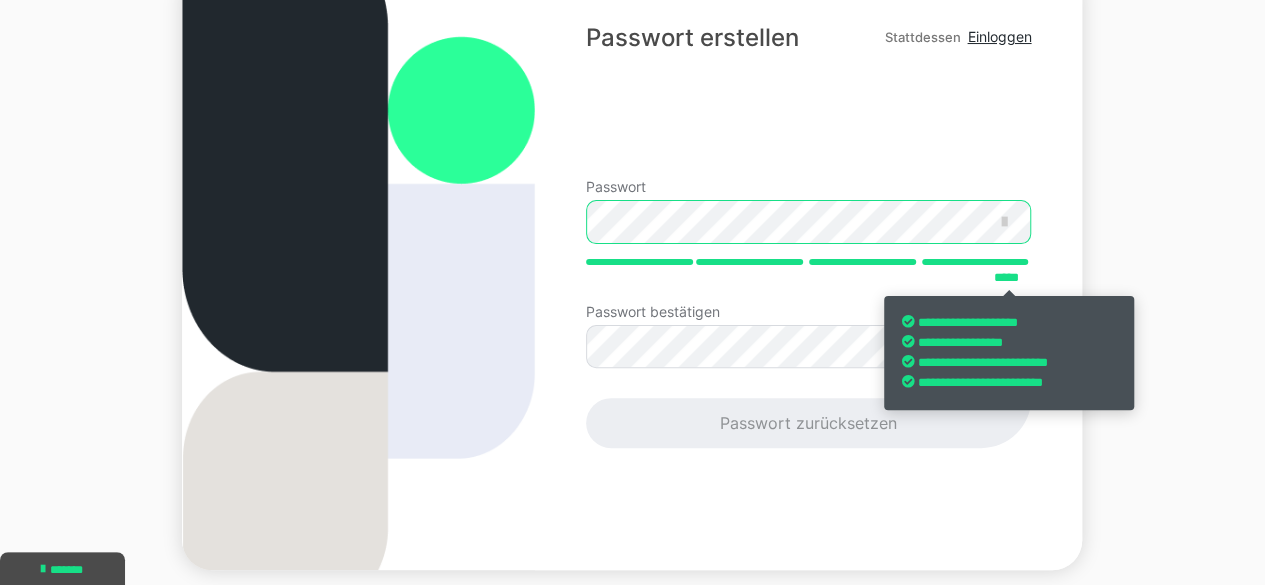 scroll, scrollTop: 190, scrollLeft: 0, axis: vertical 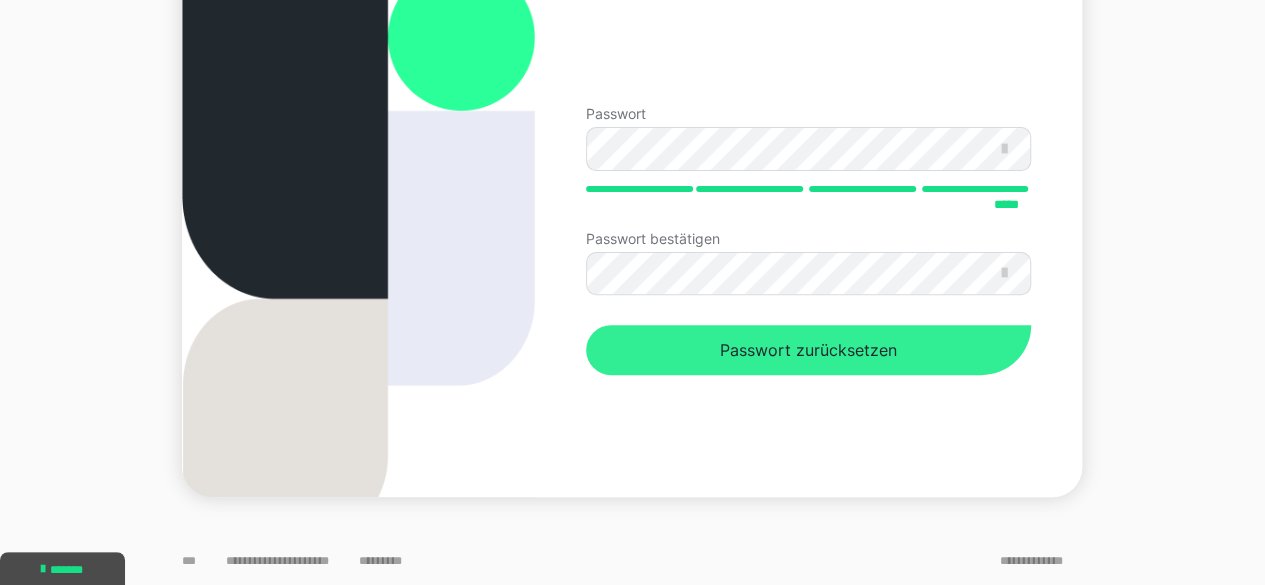 click on "Passwort zurücksetzen" at bounding box center [808, 350] 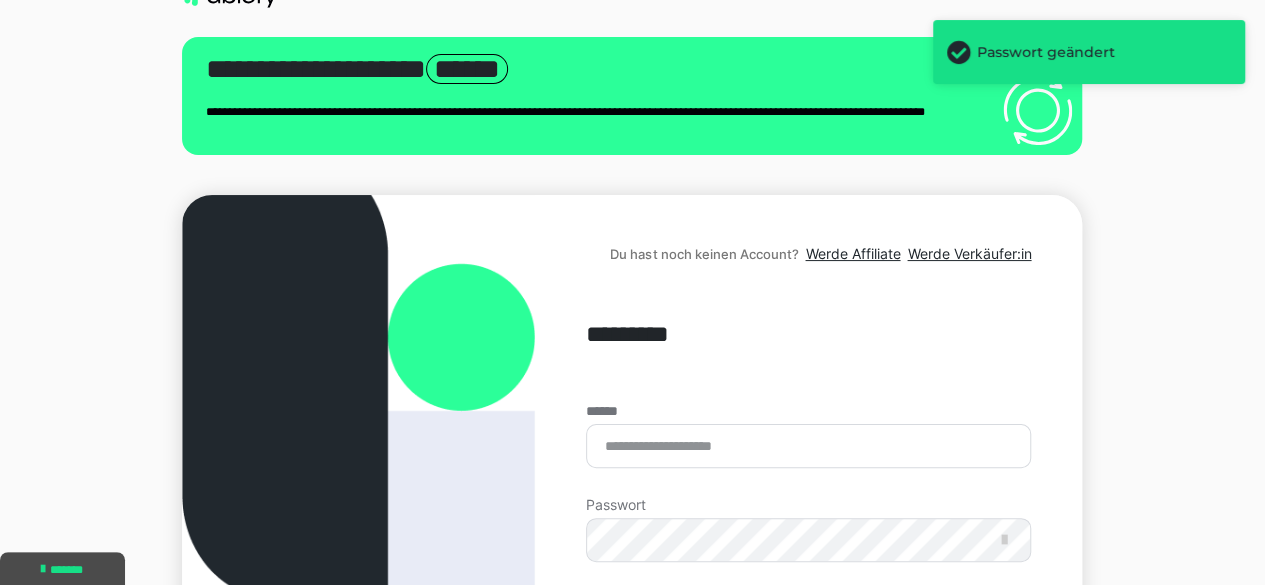 scroll, scrollTop: 0, scrollLeft: 0, axis: both 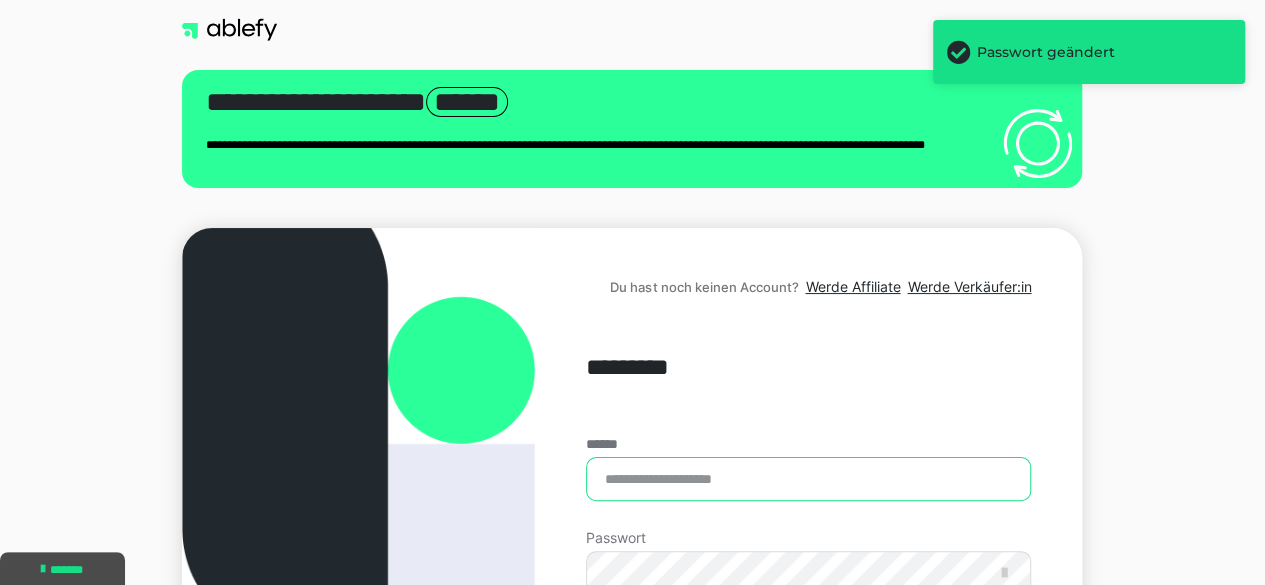type on "**********" 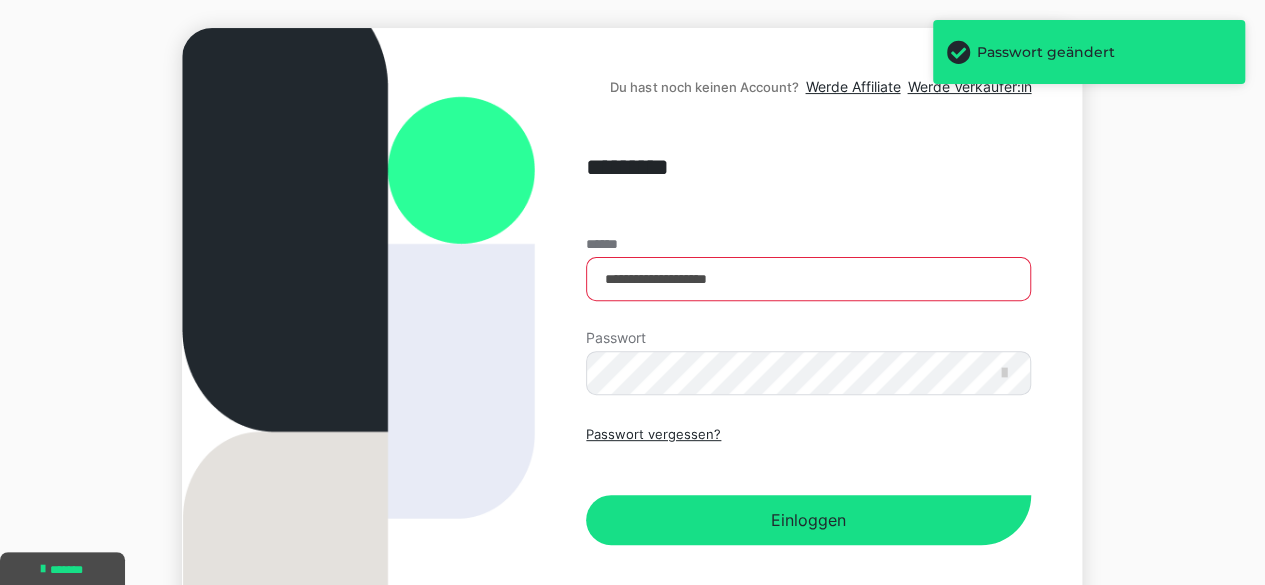 scroll, scrollTop: 300, scrollLeft: 0, axis: vertical 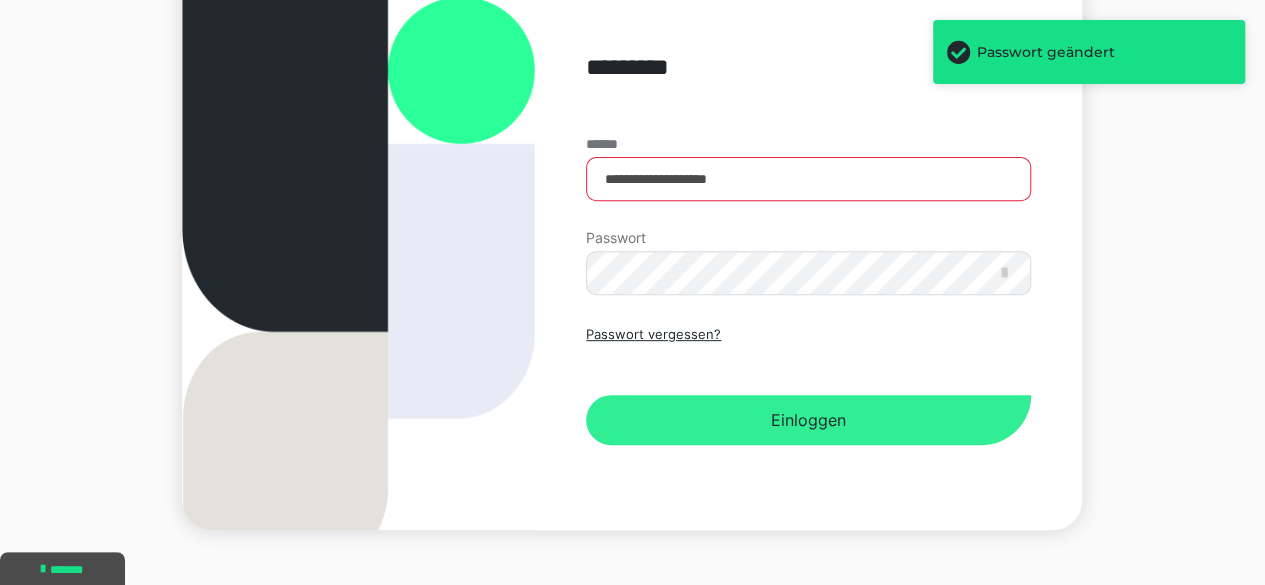 click on "Einloggen" at bounding box center [808, 420] 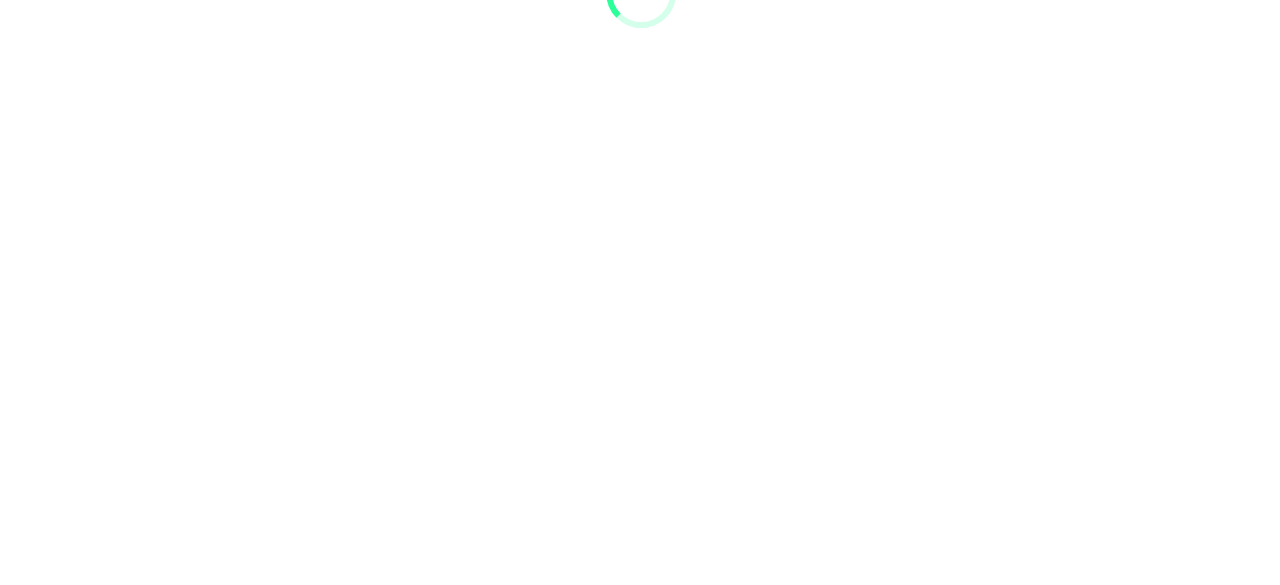 scroll, scrollTop: 0, scrollLeft: 0, axis: both 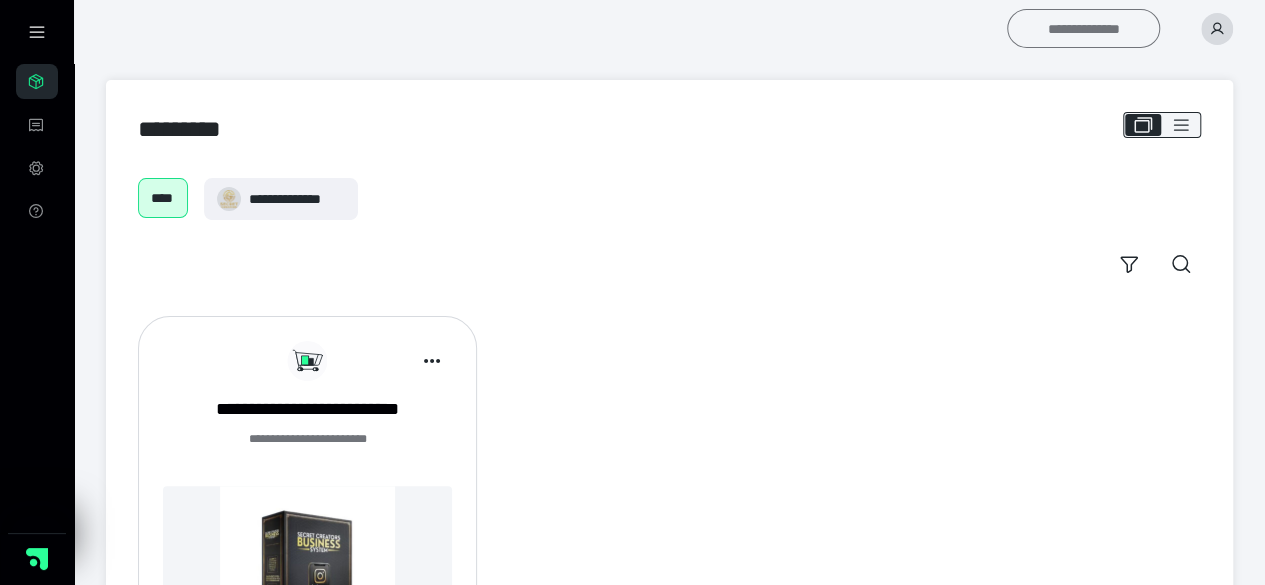 click on "**********" at bounding box center [1083, 28] 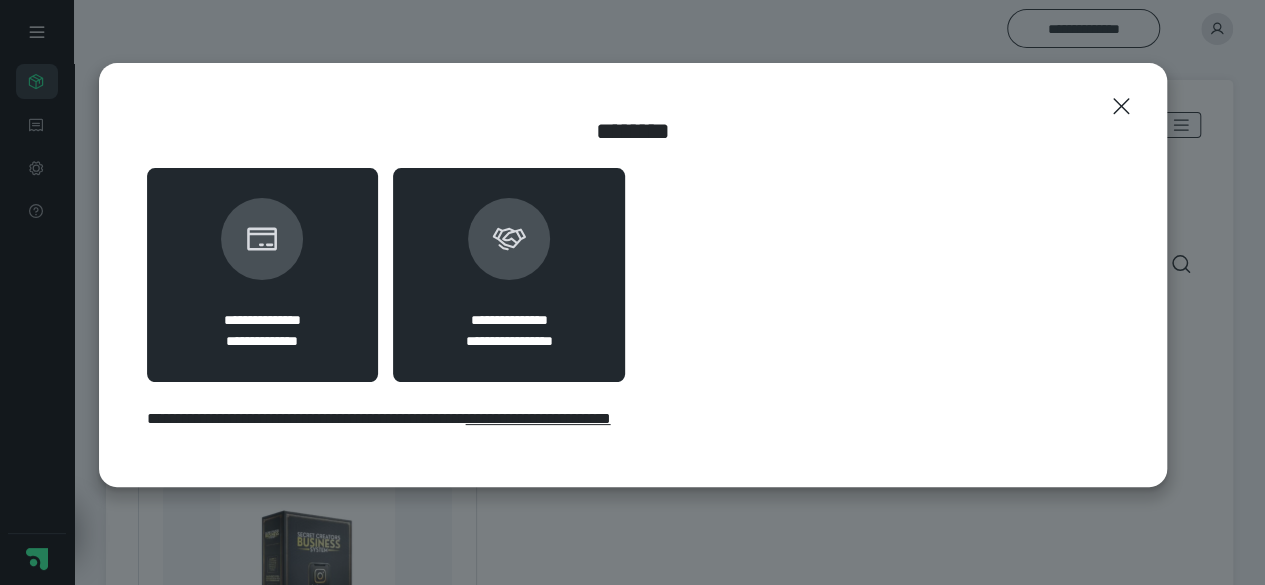 click on "**********" at bounding box center (509, 275) 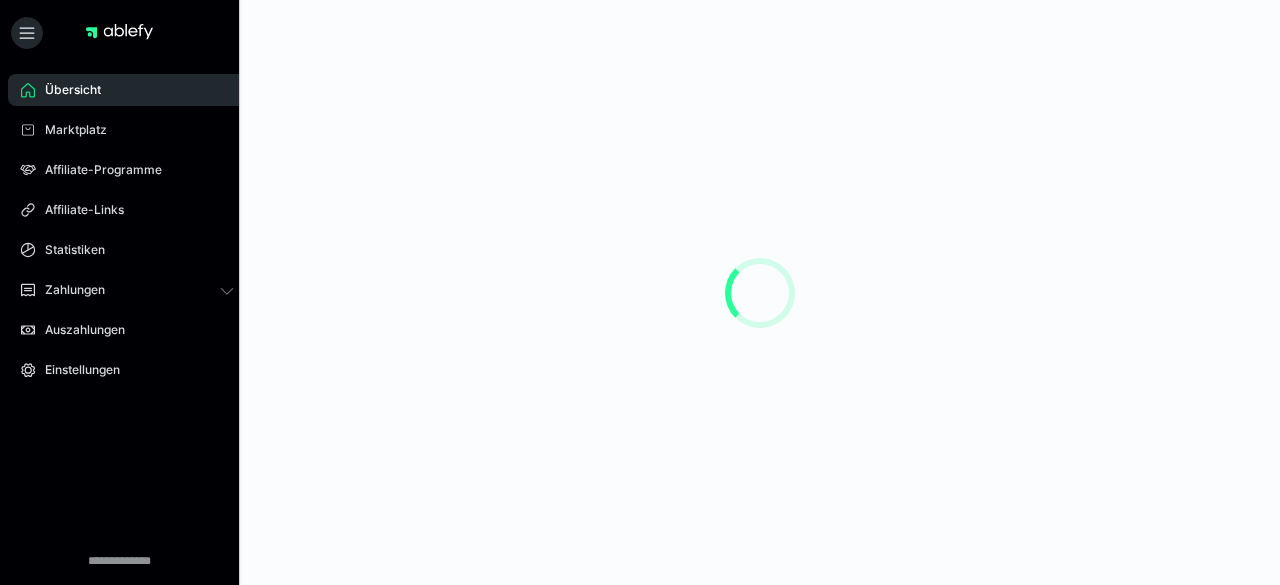 scroll, scrollTop: 0, scrollLeft: 0, axis: both 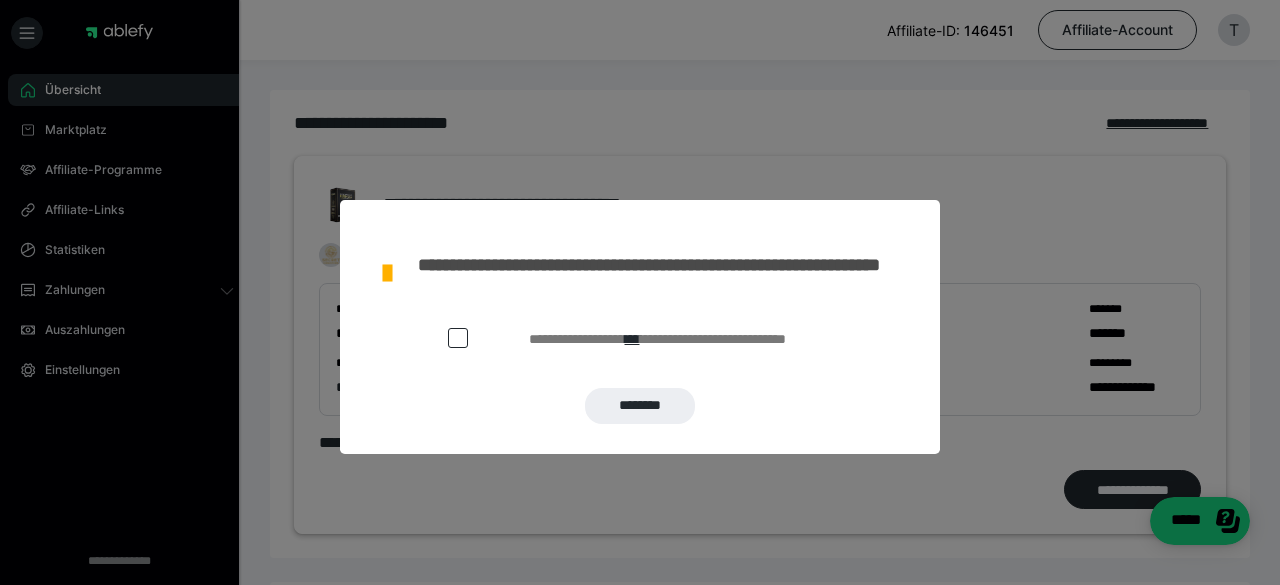 drag, startPoint x: 455, startPoint y: 337, endPoint x: 502, endPoint y: 367, distance: 55.758408 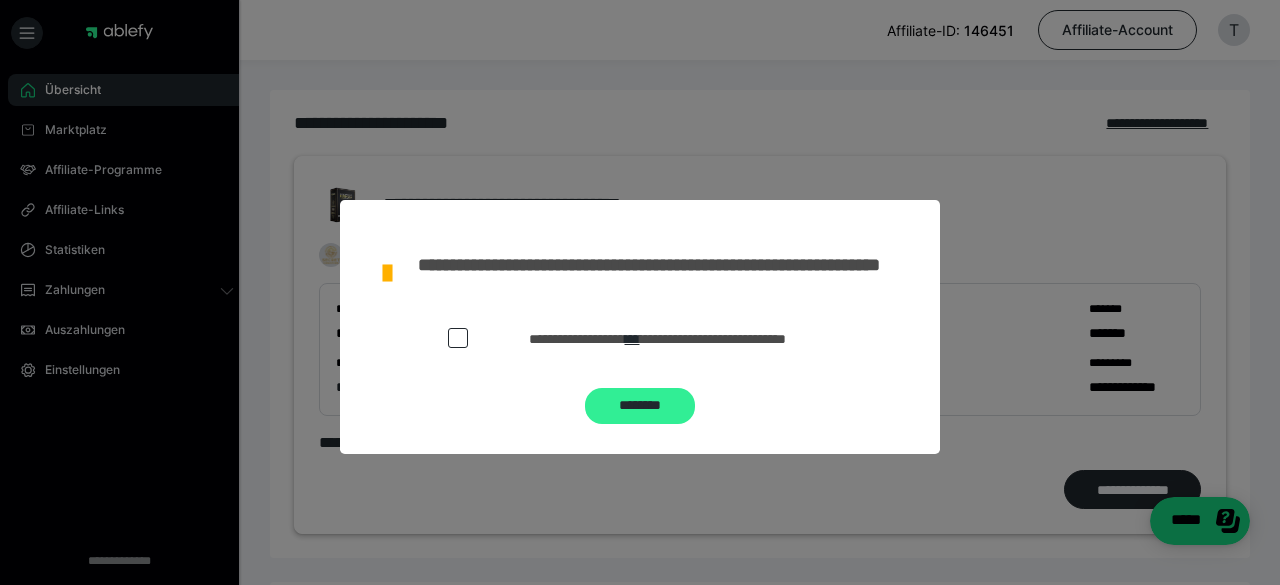 click on "********" at bounding box center (640, 406) 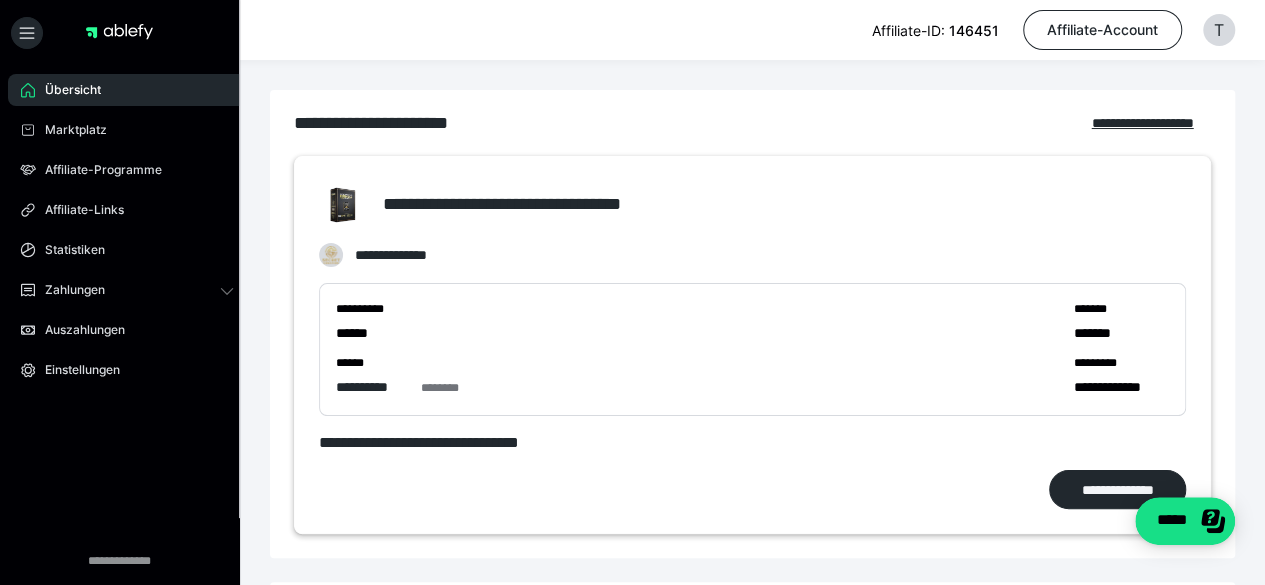 scroll, scrollTop: 0, scrollLeft: 0, axis: both 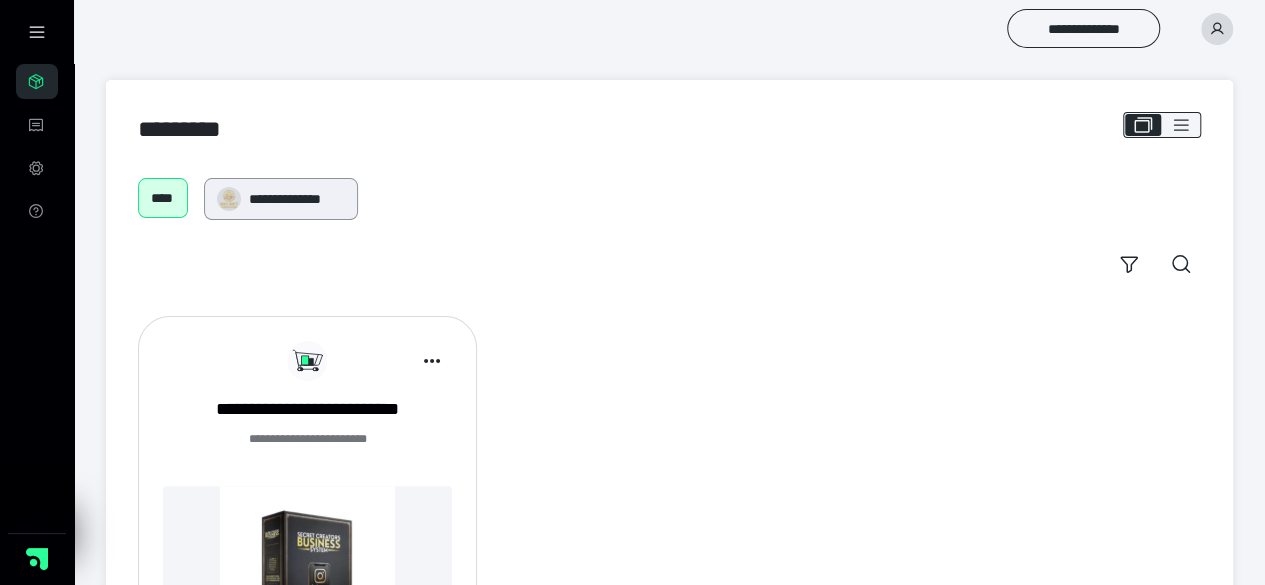 click on "**********" at bounding box center (297, 199) 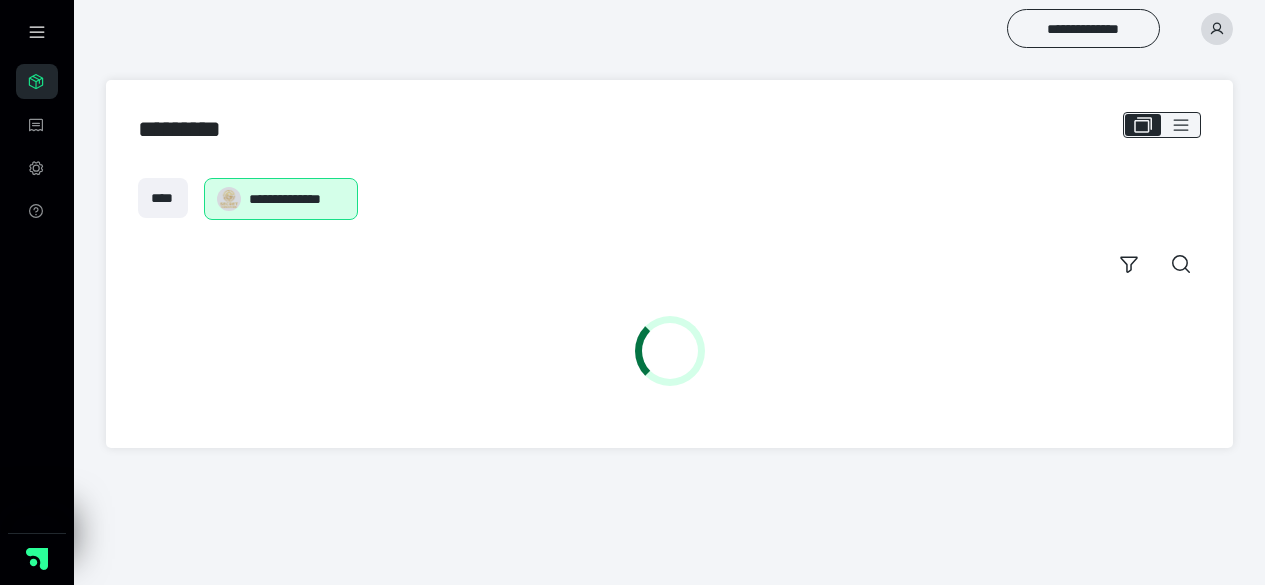 scroll, scrollTop: 0, scrollLeft: 0, axis: both 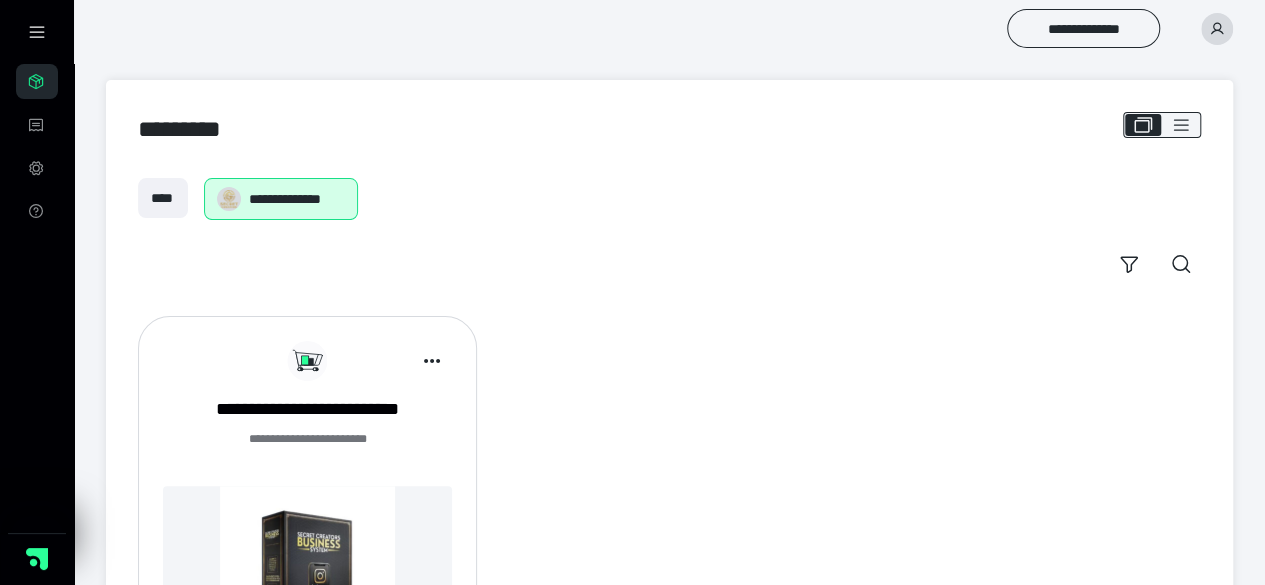 click at bounding box center (1217, 29) 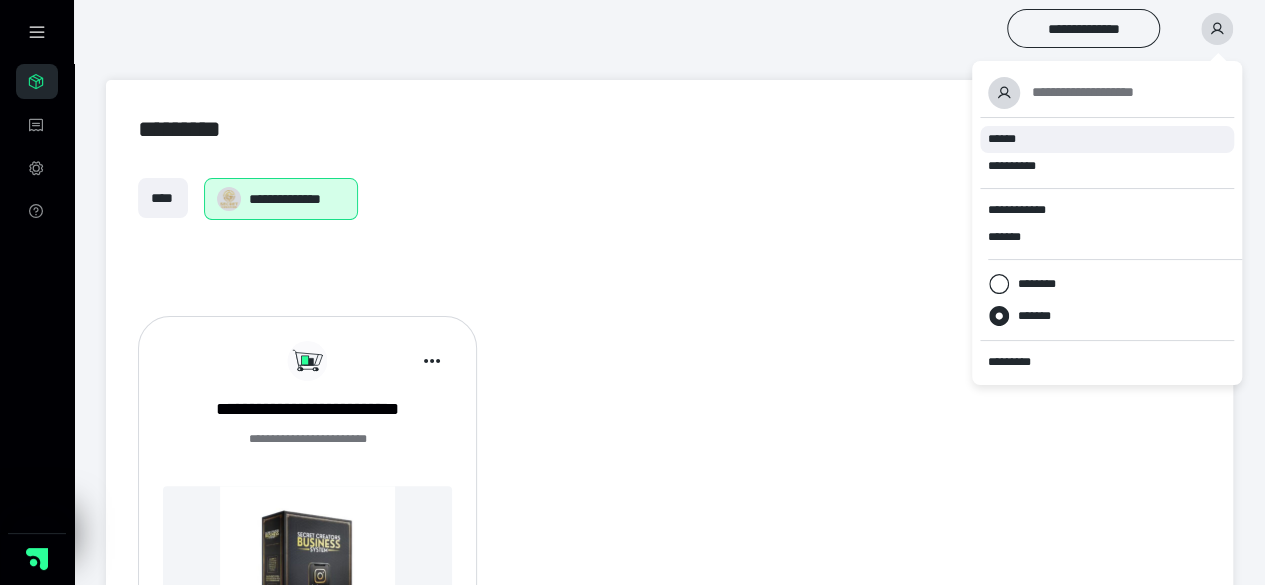click on "******" at bounding box center [1107, 139] 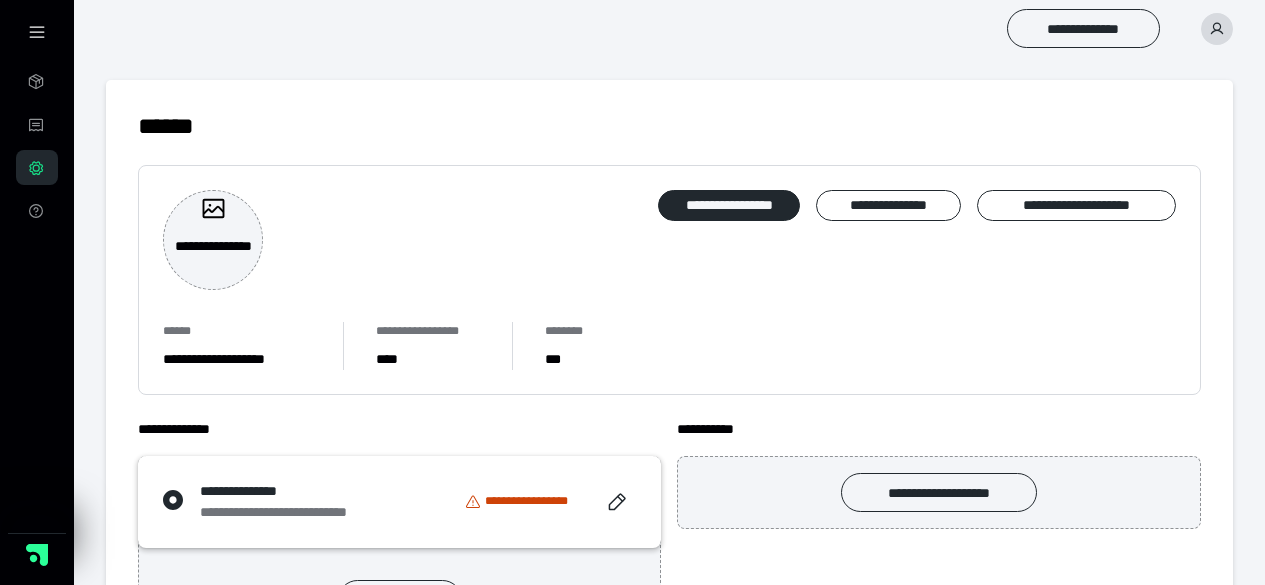 scroll, scrollTop: 0, scrollLeft: 0, axis: both 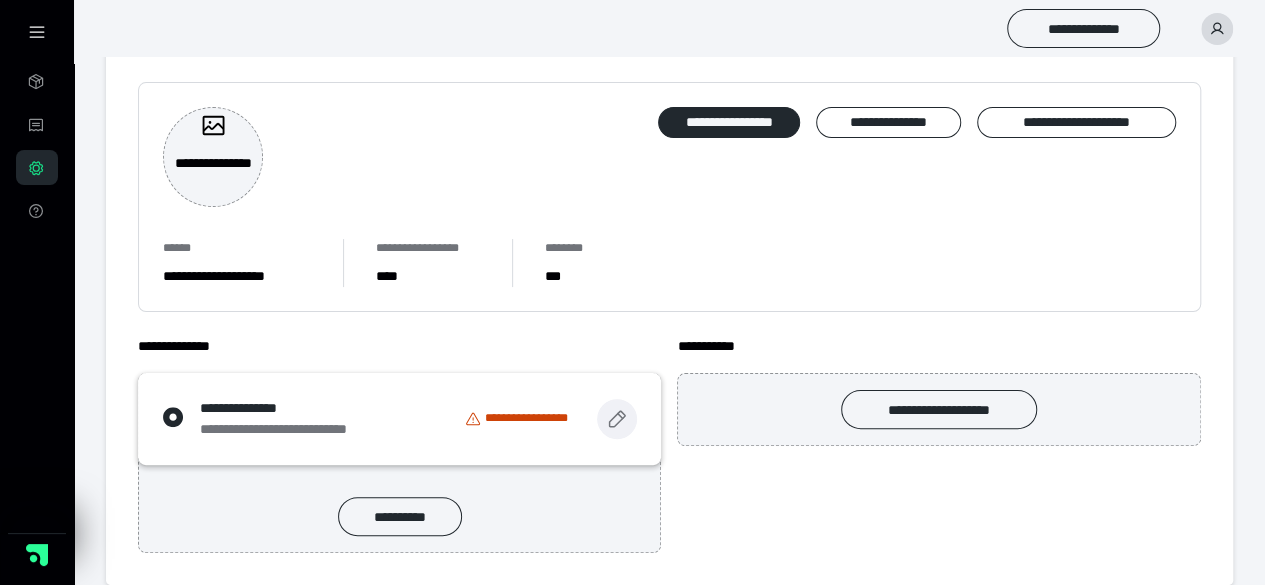 click 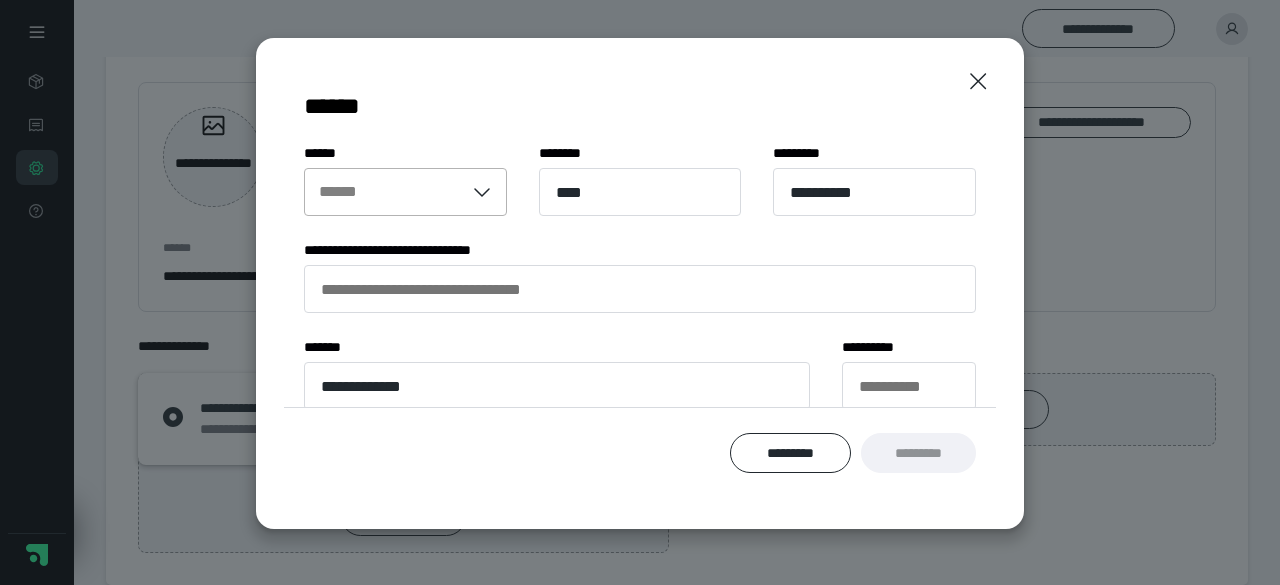 click on "******" at bounding box center (384, 192) 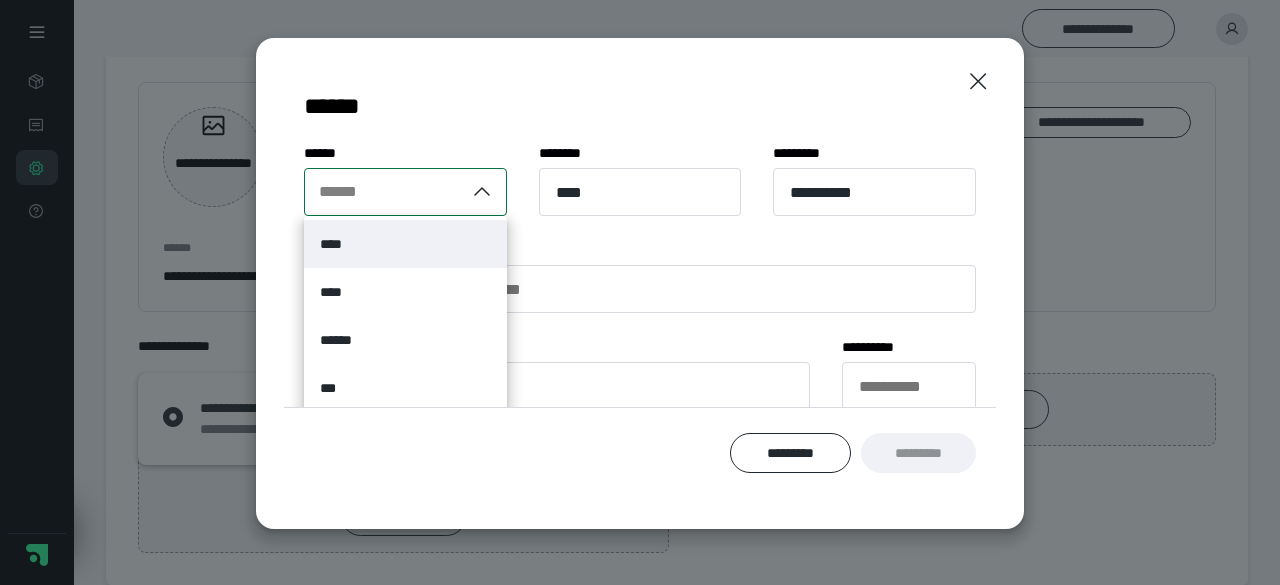 click on "****" at bounding box center (405, 244) 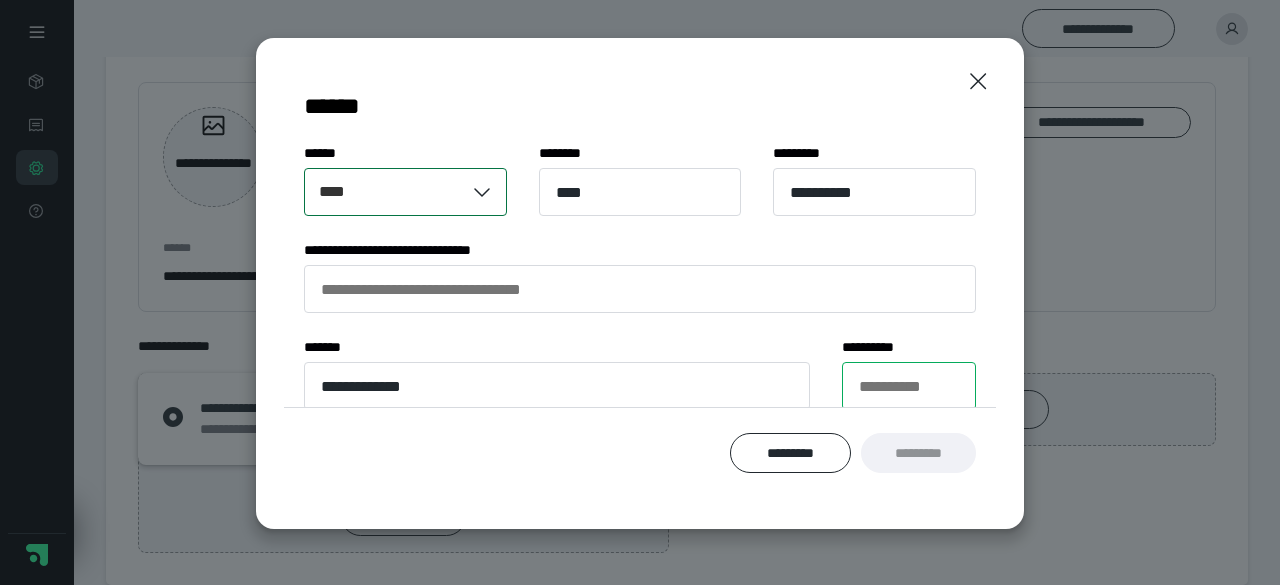 click on "**********" at bounding box center (909, 386) 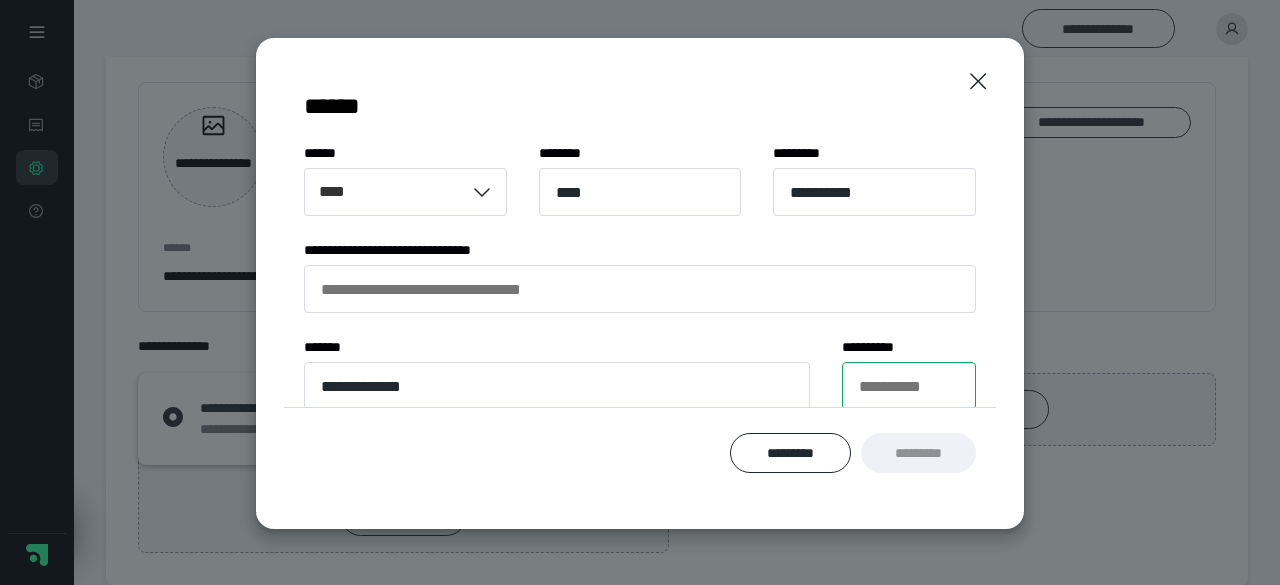 type on "**" 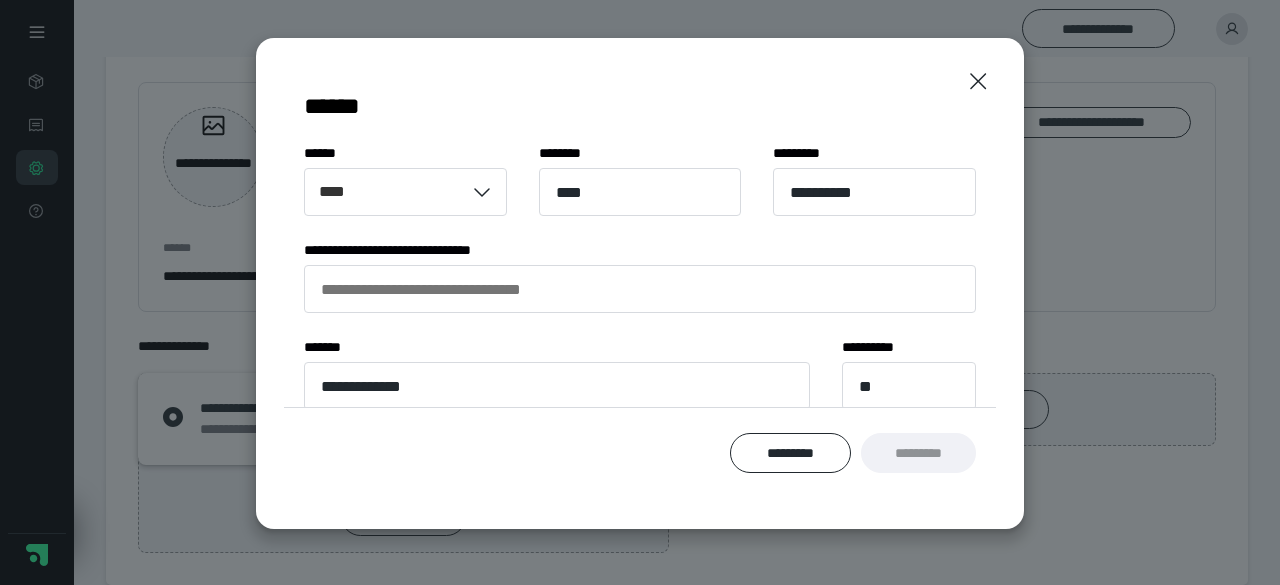 type on "**********" 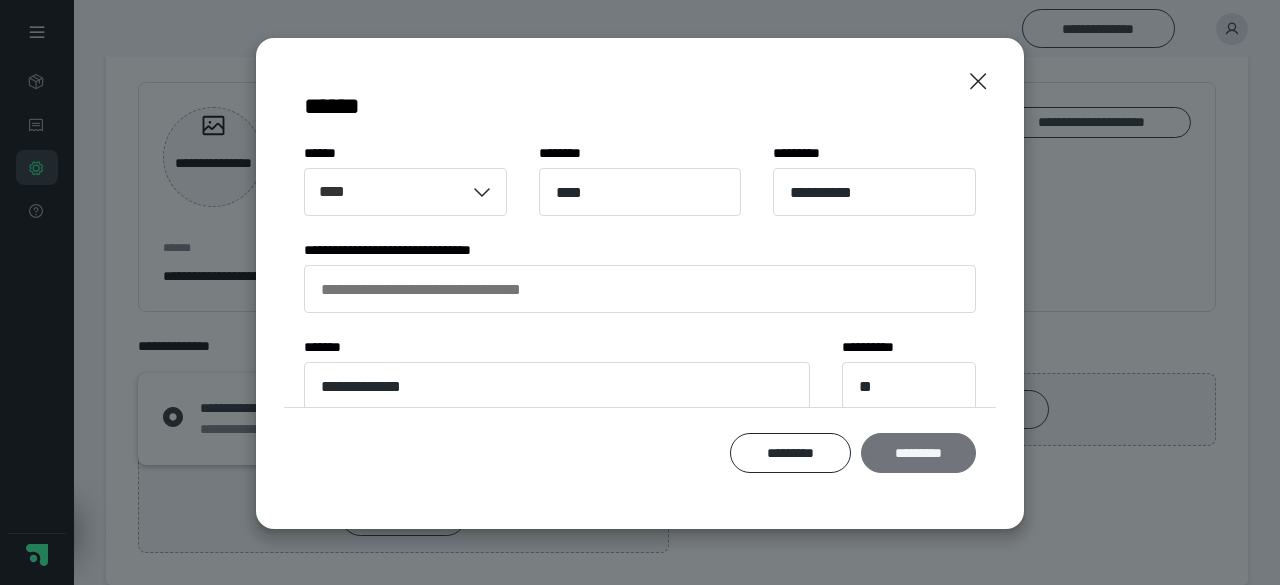 click on "*********" at bounding box center [918, 452] 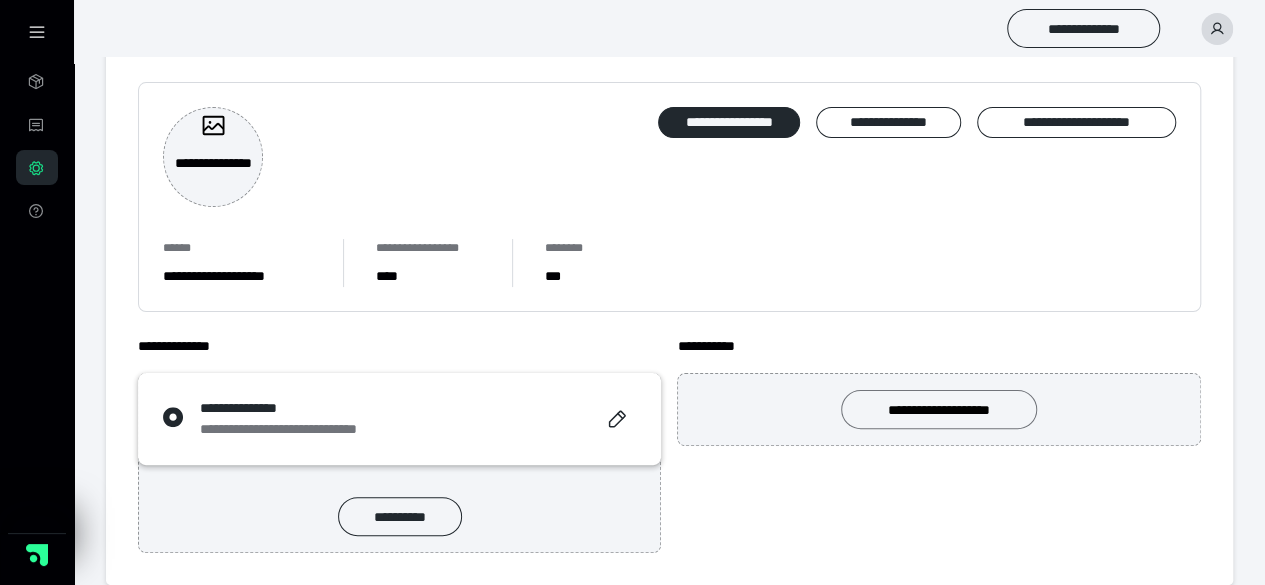 click on "**********" at bounding box center (939, 409) 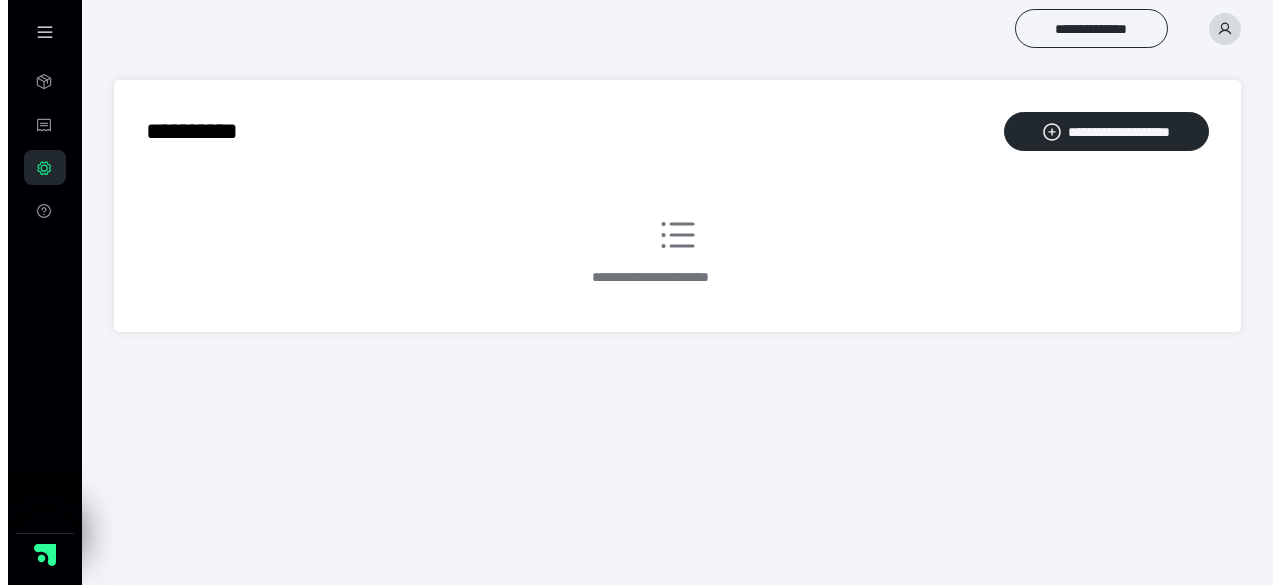 scroll, scrollTop: 0, scrollLeft: 0, axis: both 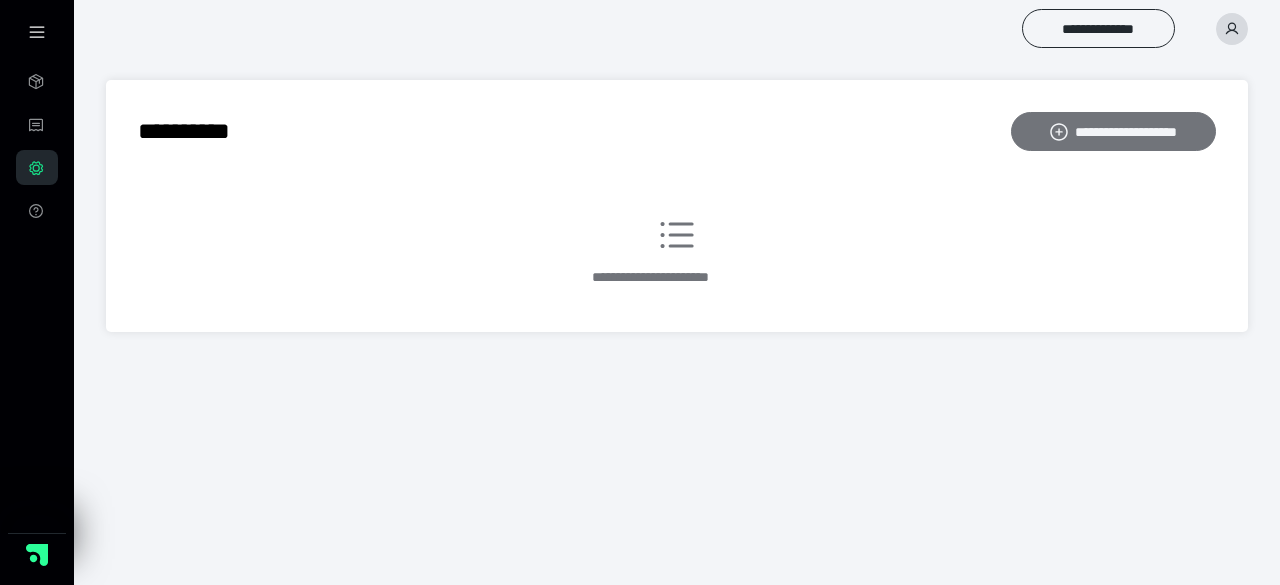 click on "**********" at bounding box center [1113, 131] 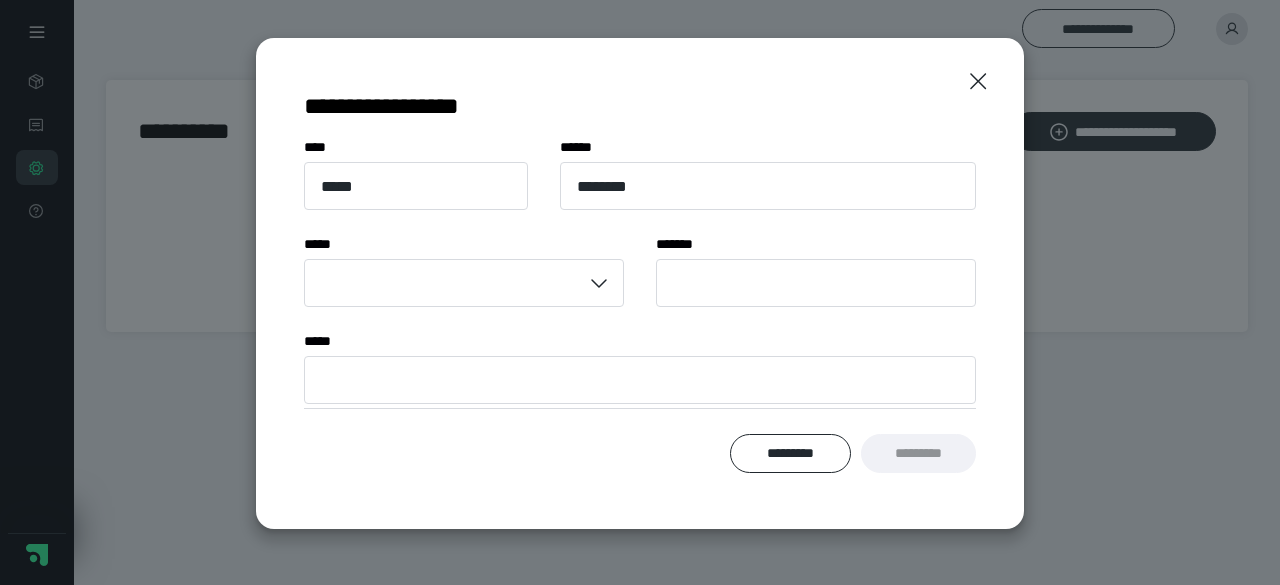 scroll, scrollTop: 0, scrollLeft: 0, axis: both 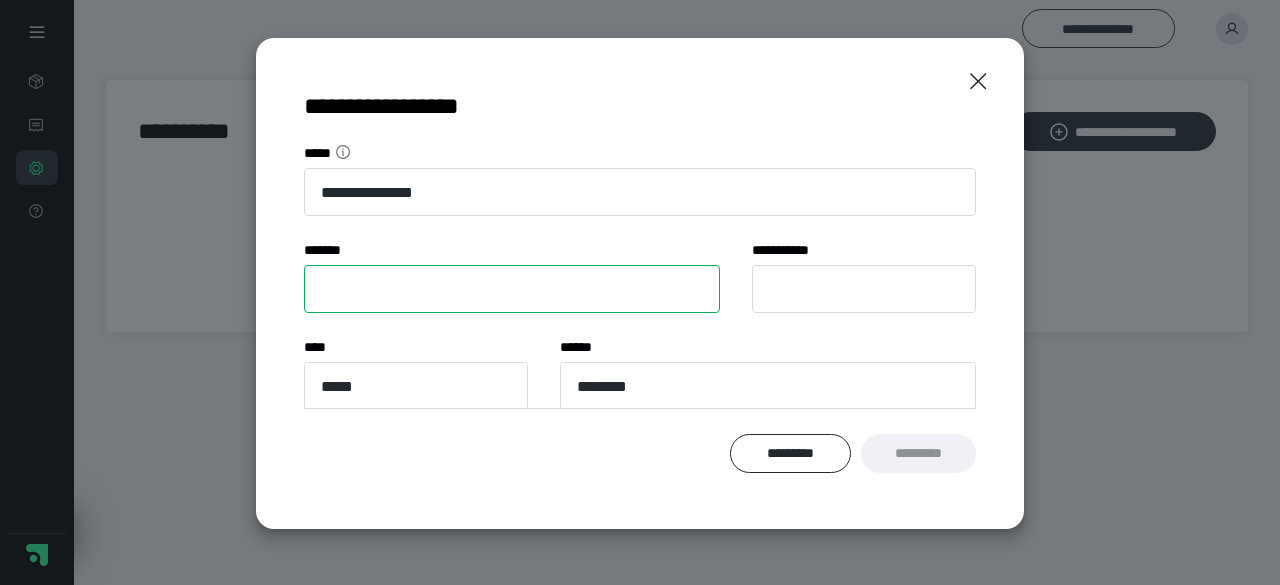 click on "****** *" at bounding box center [512, 289] 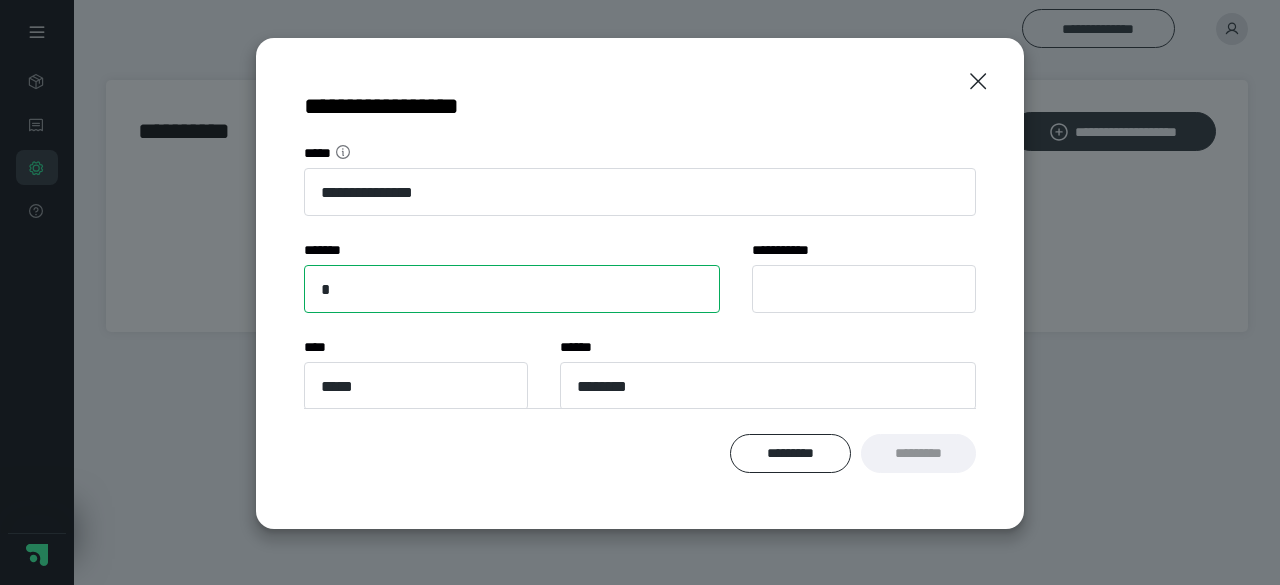 type on "**********" 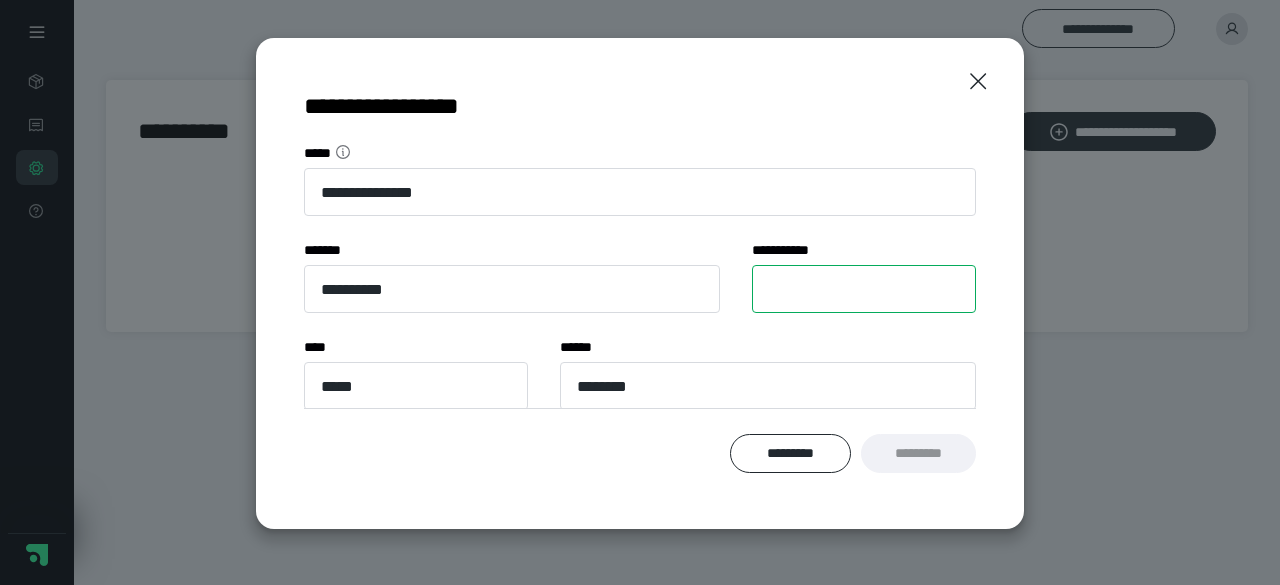 type on "**" 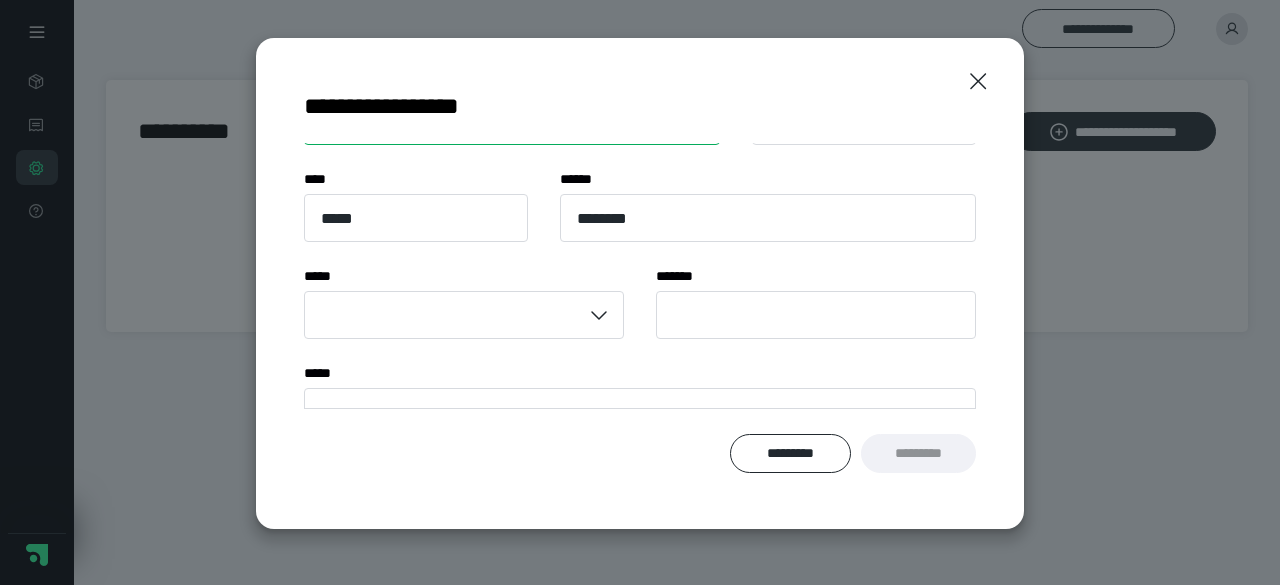 scroll, scrollTop: 200, scrollLeft: 0, axis: vertical 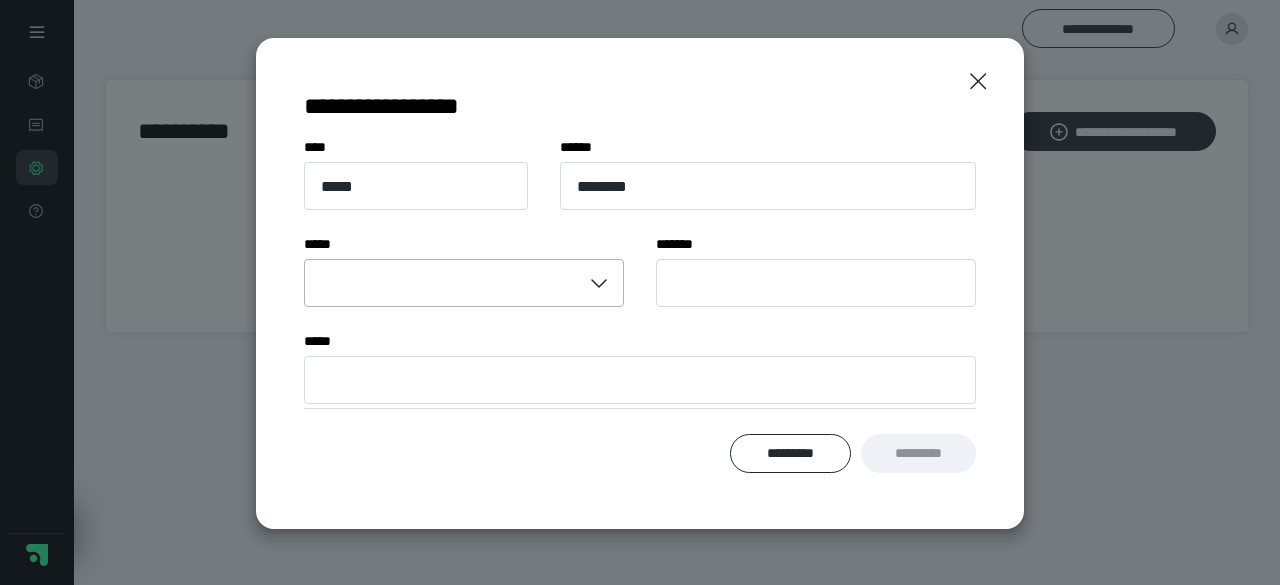 click at bounding box center (443, 283) 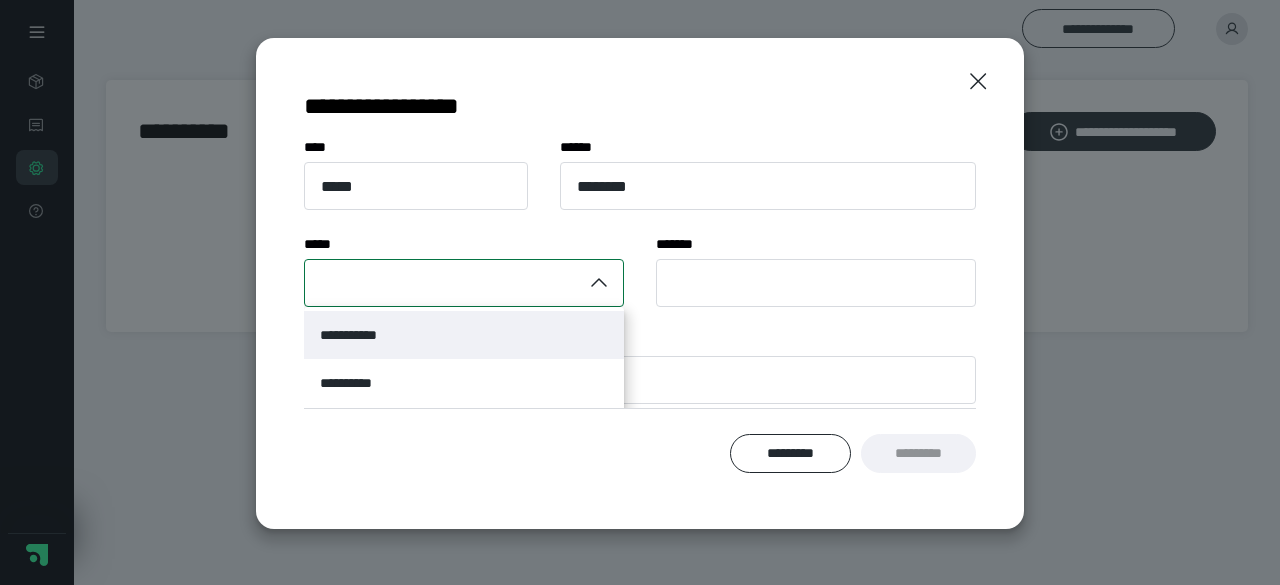 click on "**********" at bounding box center [464, 335] 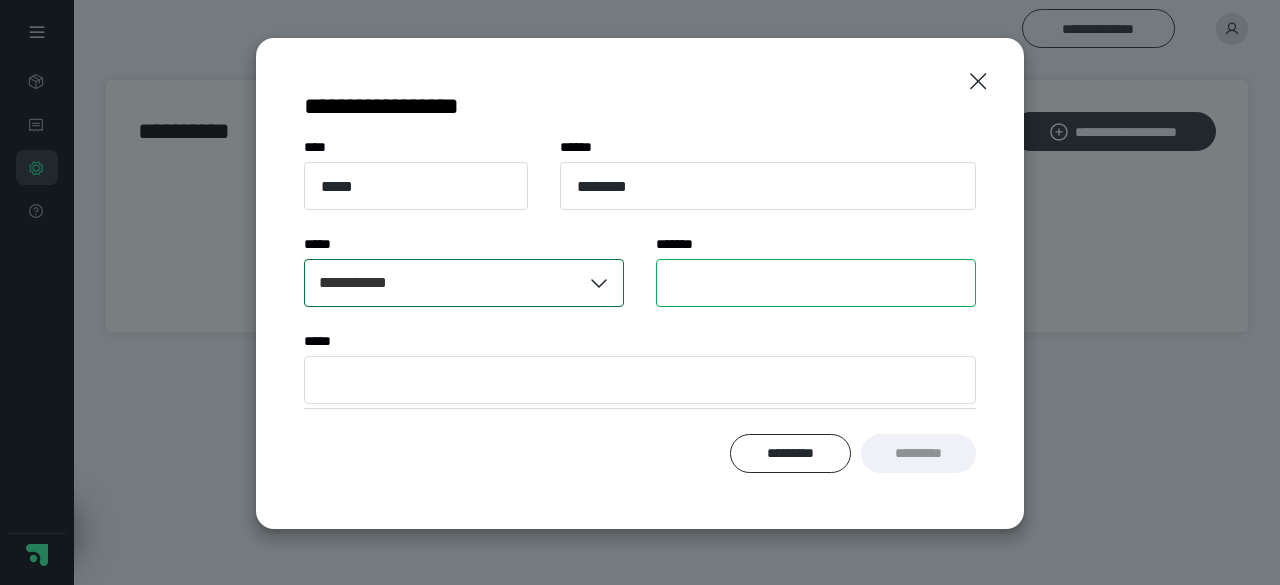 click on "****** *" at bounding box center [816, 283] 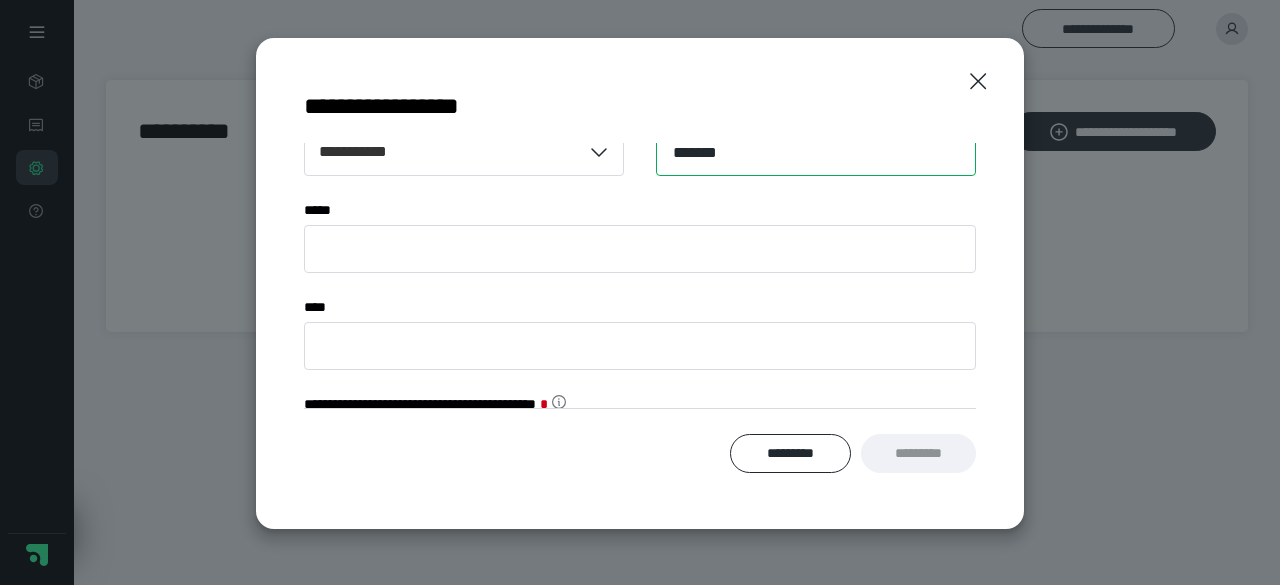 scroll, scrollTop: 300, scrollLeft: 0, axis: vertical 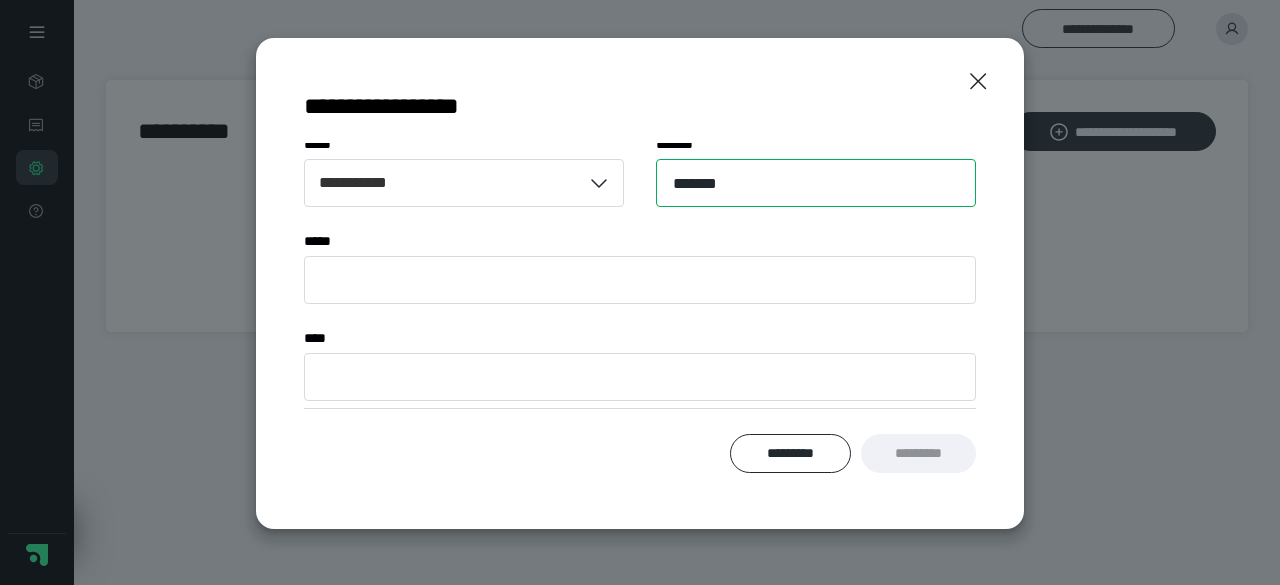 type on "*******" 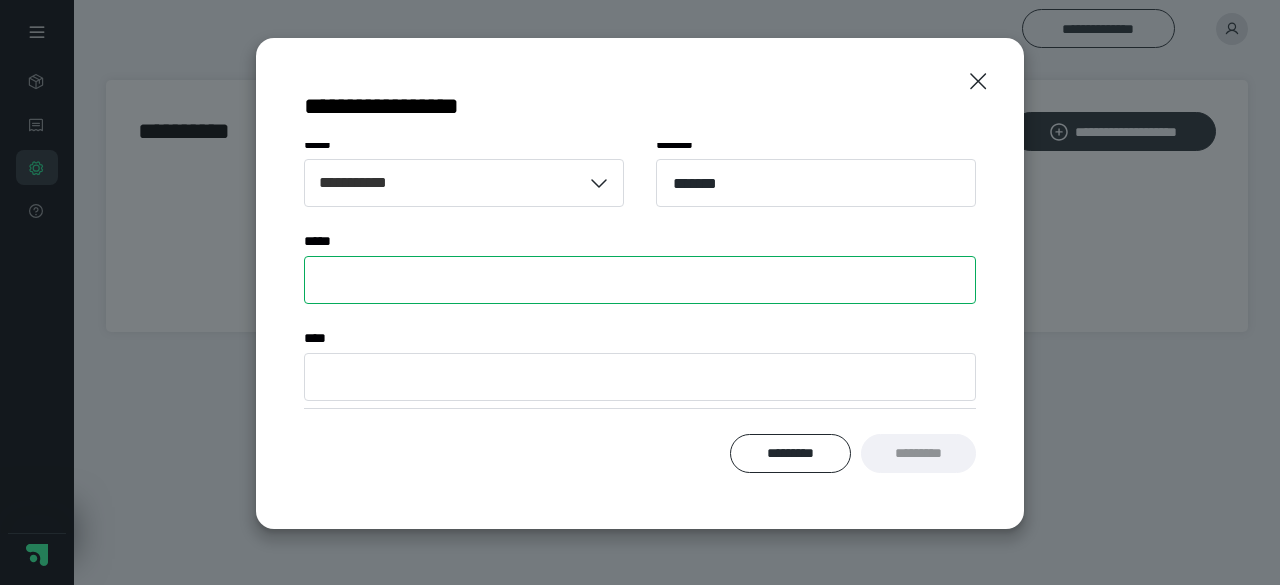 drag, startPoint x: 529, startPoint y: 275, endPoint x: 510, endPoint y: 274, distance: 19.026299 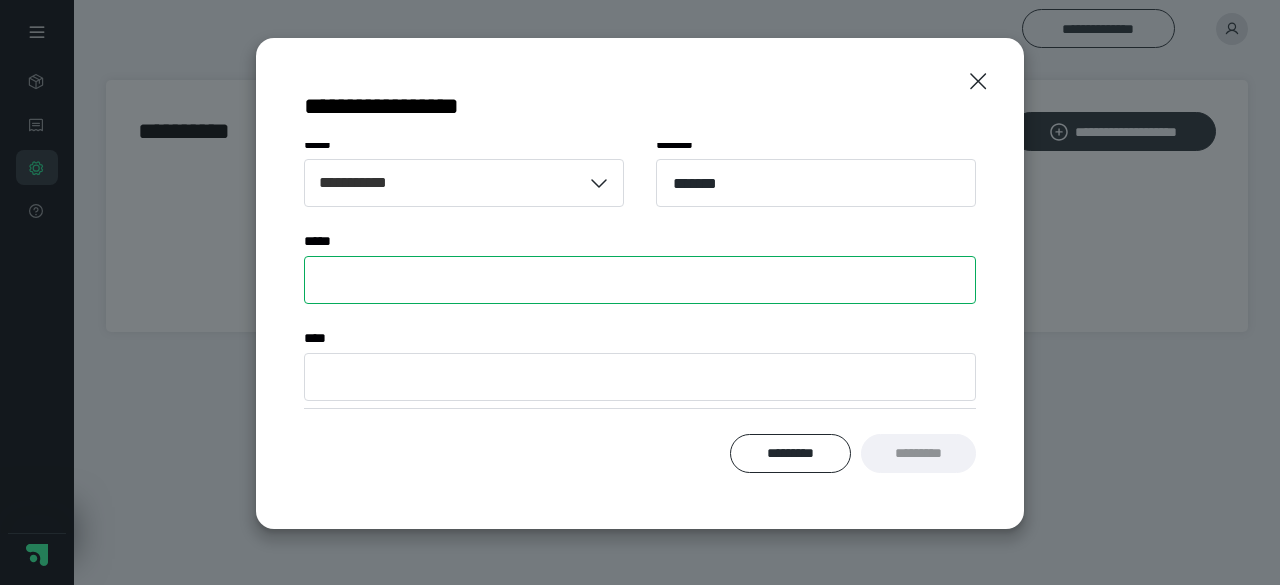 type on "**********" 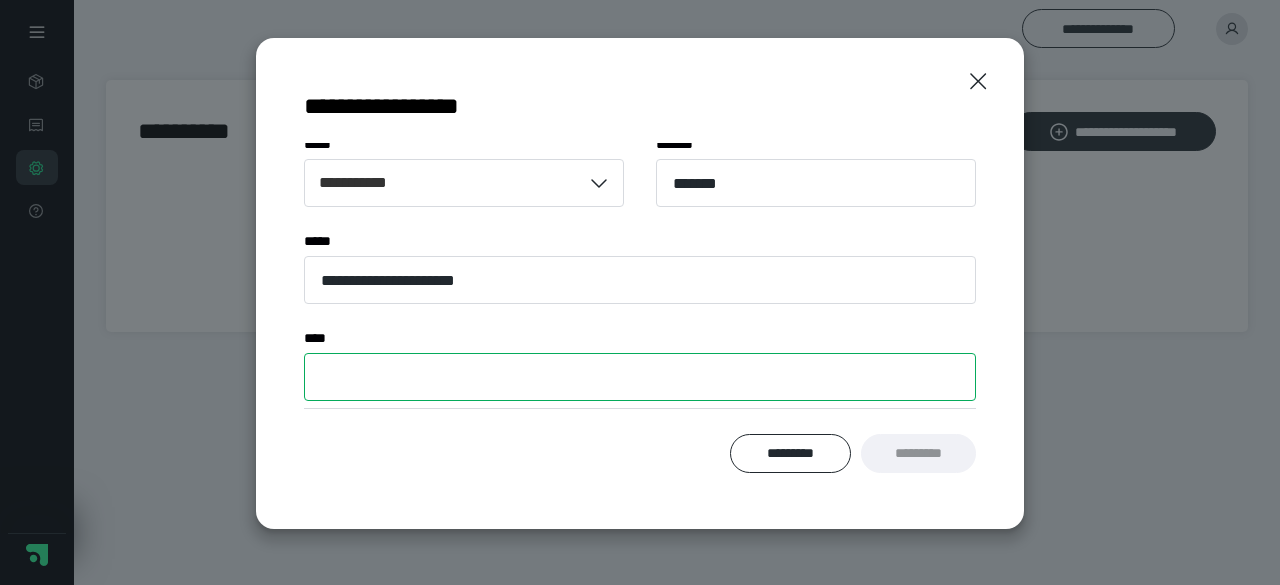 click on "*** *" at bounding box center (640, 377) 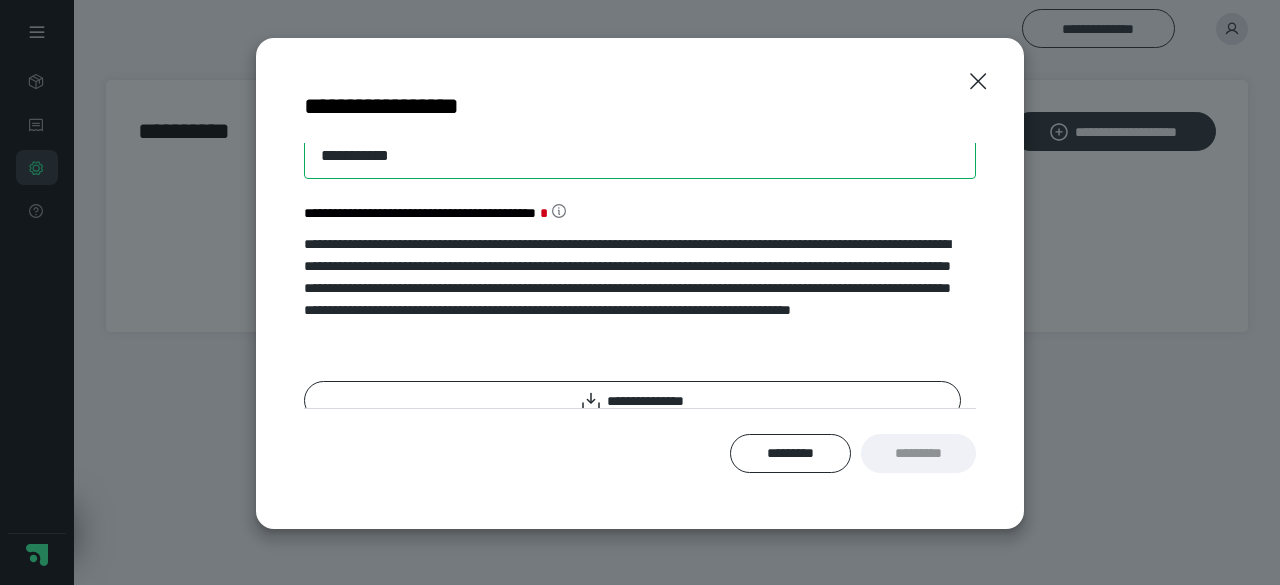 scroll, scrollTop: 534, scrollLeft: 0, axis: vertical 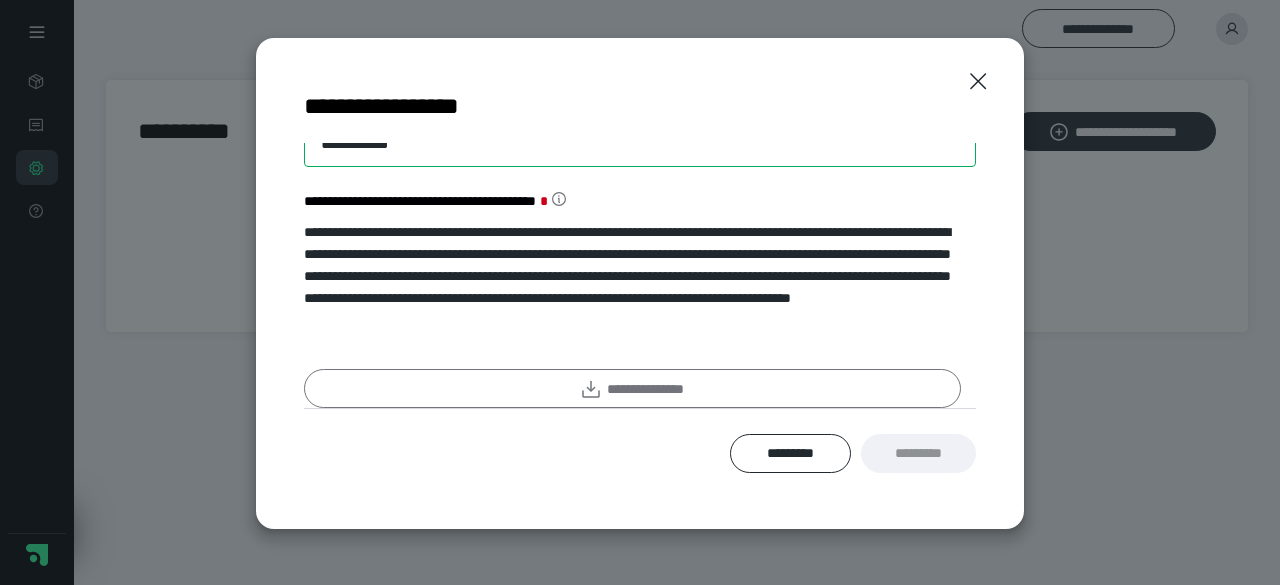 type on "**********" 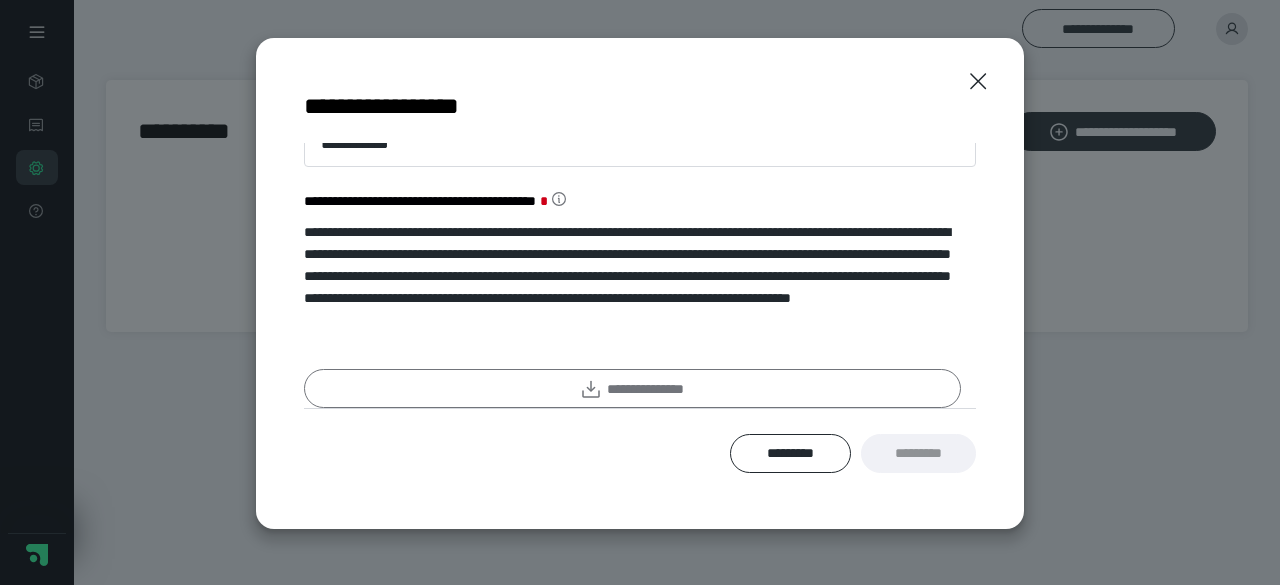 click on "**********" at bounding box center [632, 388] 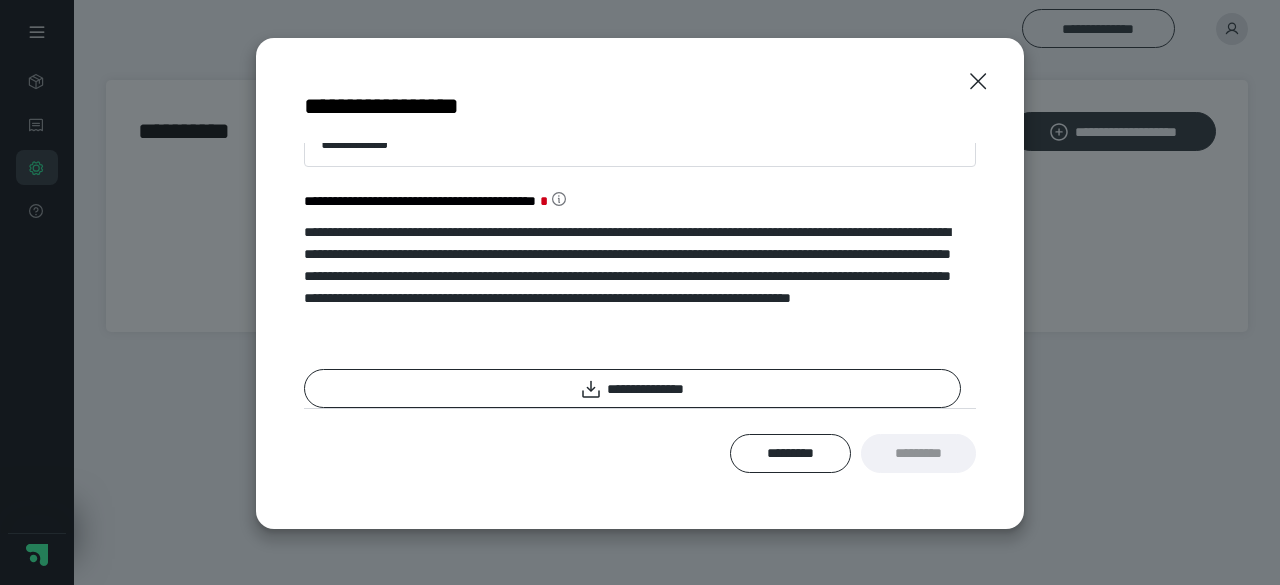 scroll, scrollTop: 334, scrollLeft: 0, axis: vertical 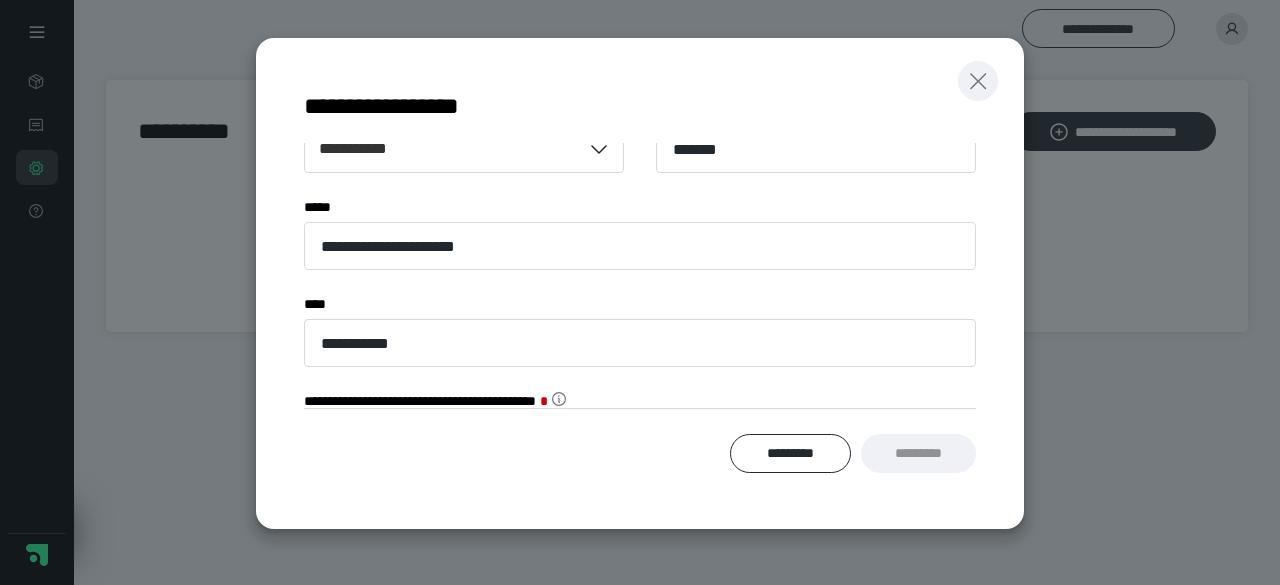 click 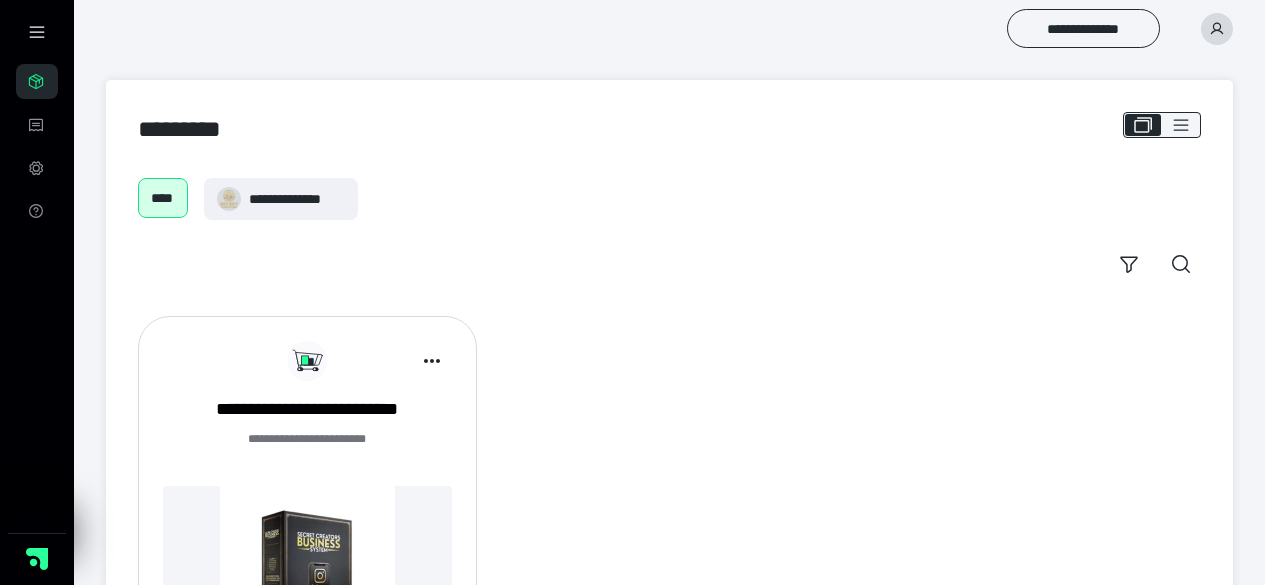scroll, scrollTop: 0, scrollLeft: 0, axis: both 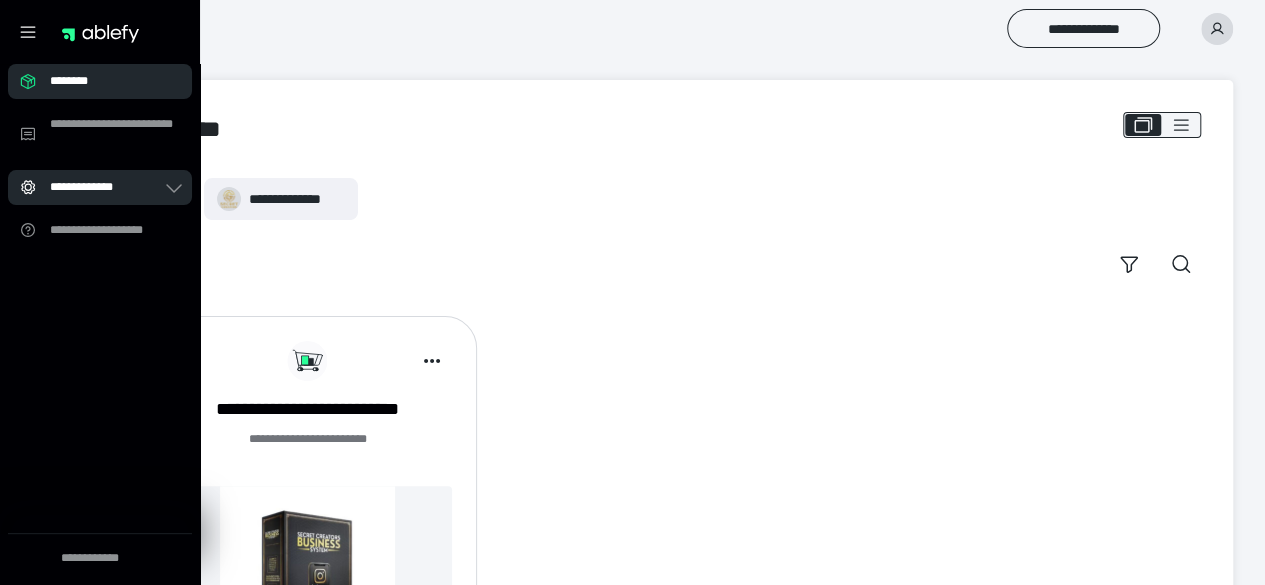 click on "**********" at bounding box center [100, 187] 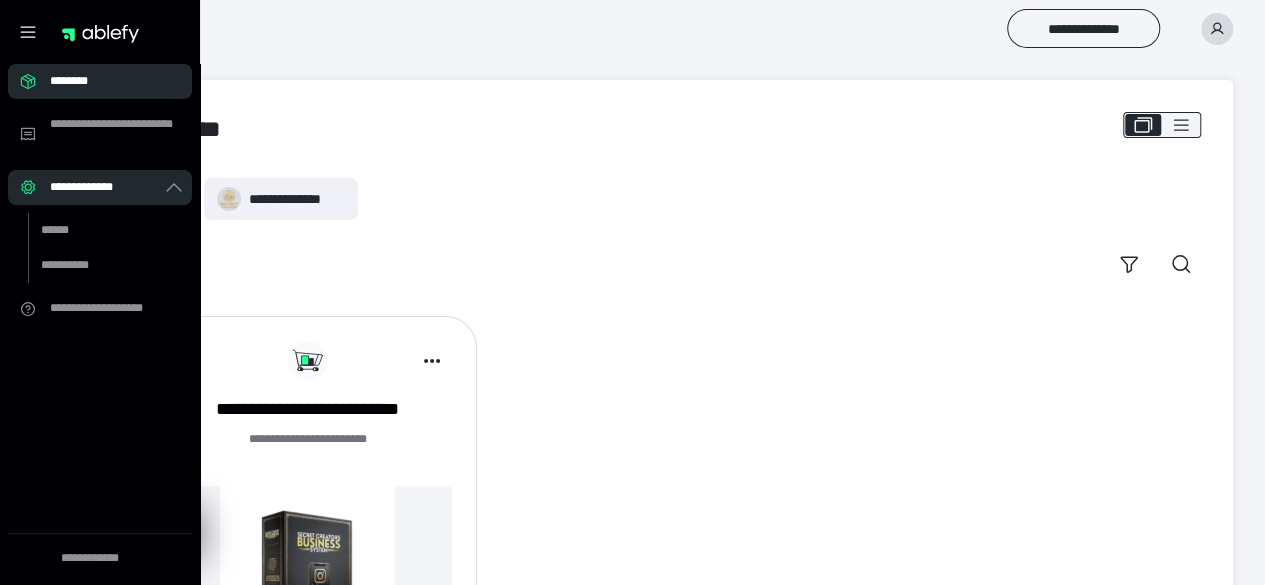 click on "********" at bounding box center (100, 81) 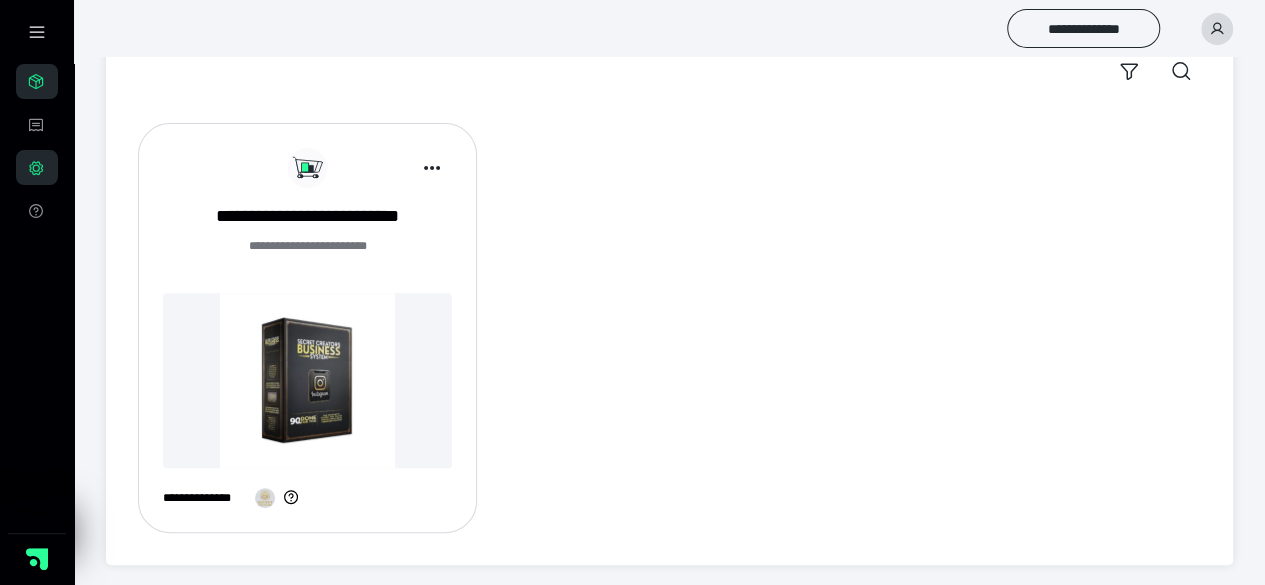 scroll, scrollTop: 194, scrollLeft: 0, axis: vertical 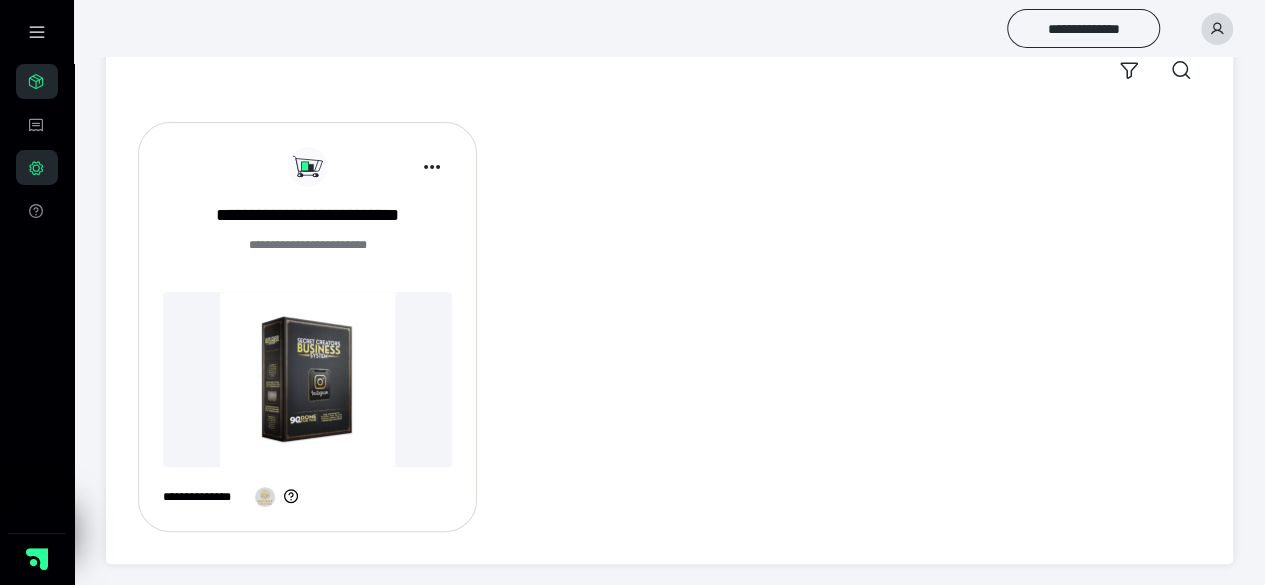 click at bounding box center (307, 379) 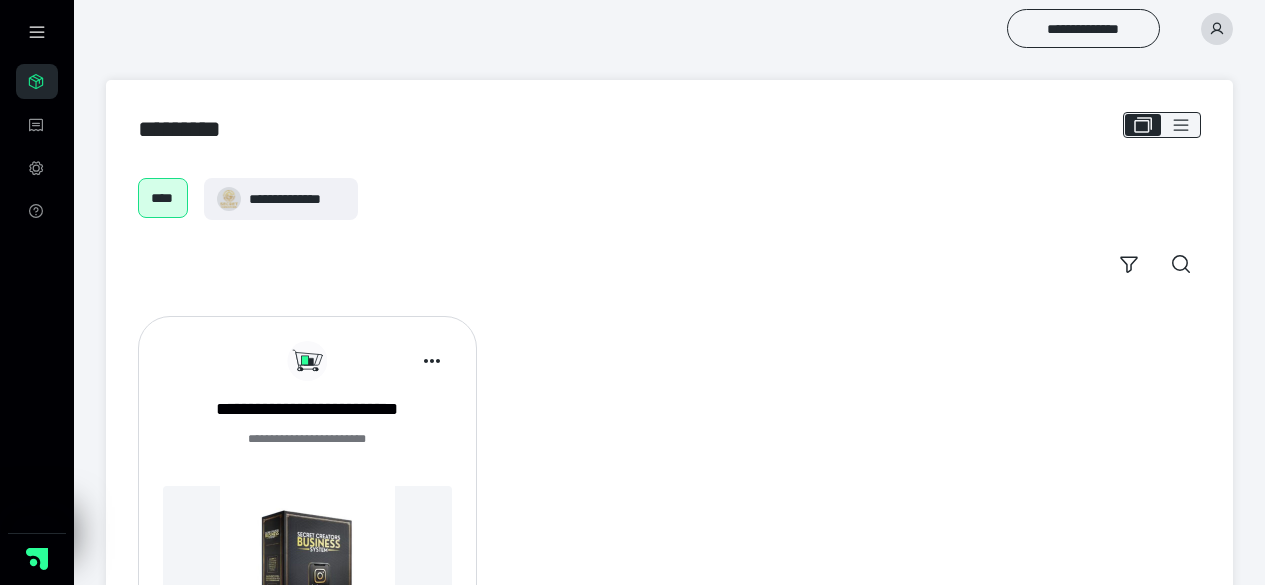 scroll, scrollTop: 192, scrollLeft: 0, axis: vertical 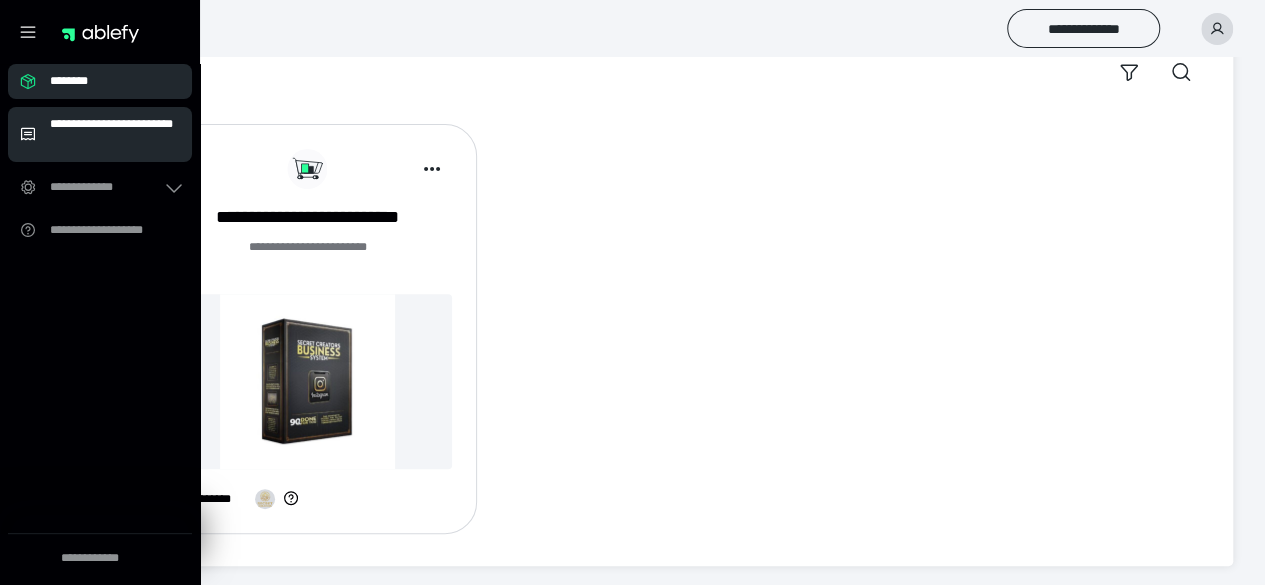 click on "**********" at bounding box center [115, 134] 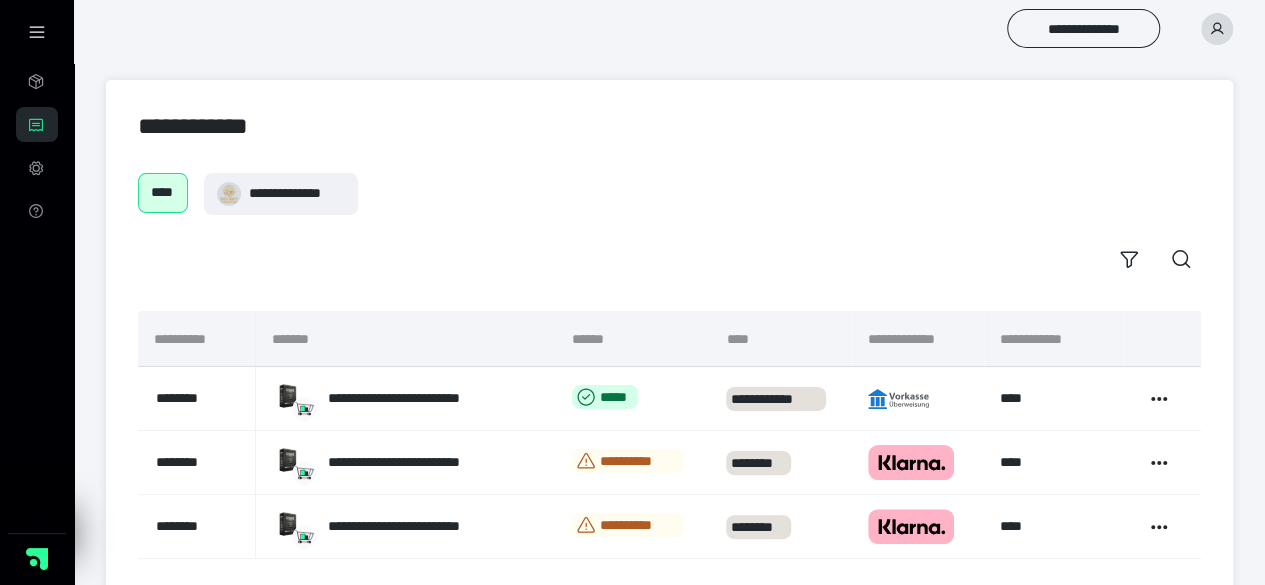 scroll, scrollTop: 100, scrollLeft: 0, axis: vertical 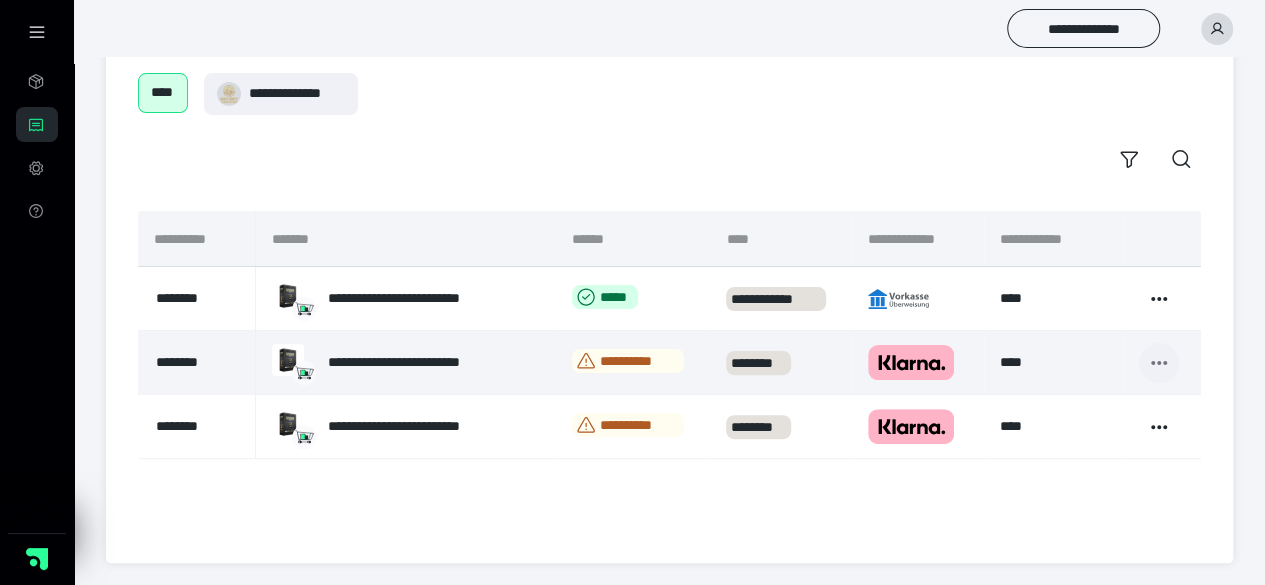 click at bounding box center (1159, 363) 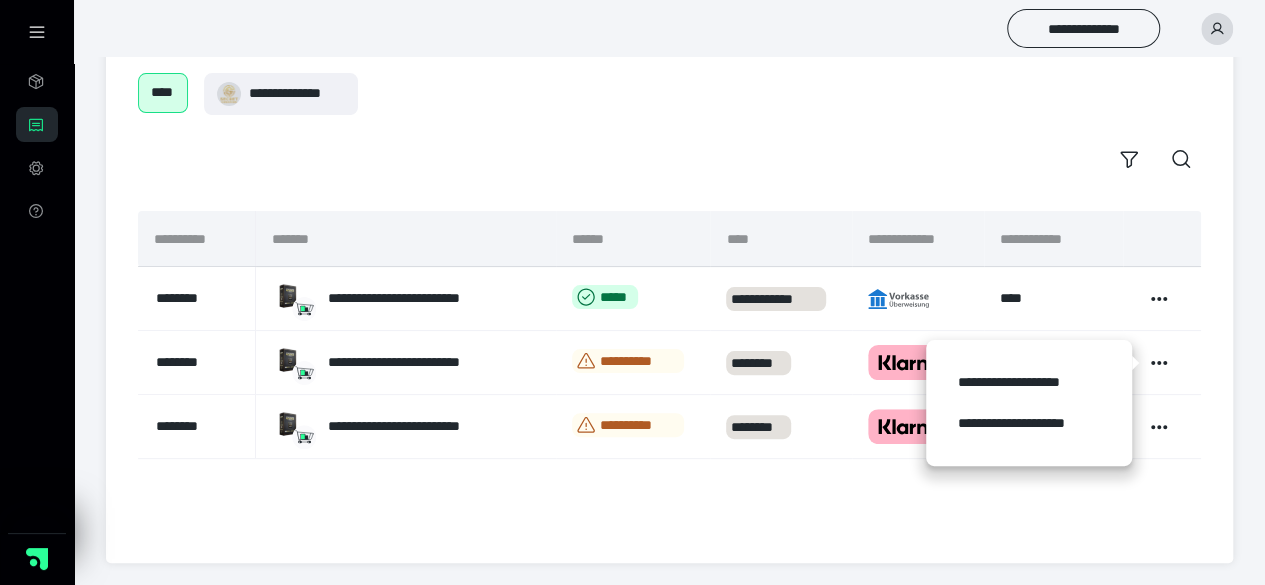 click on "**********" at bounding box center (669, 371) 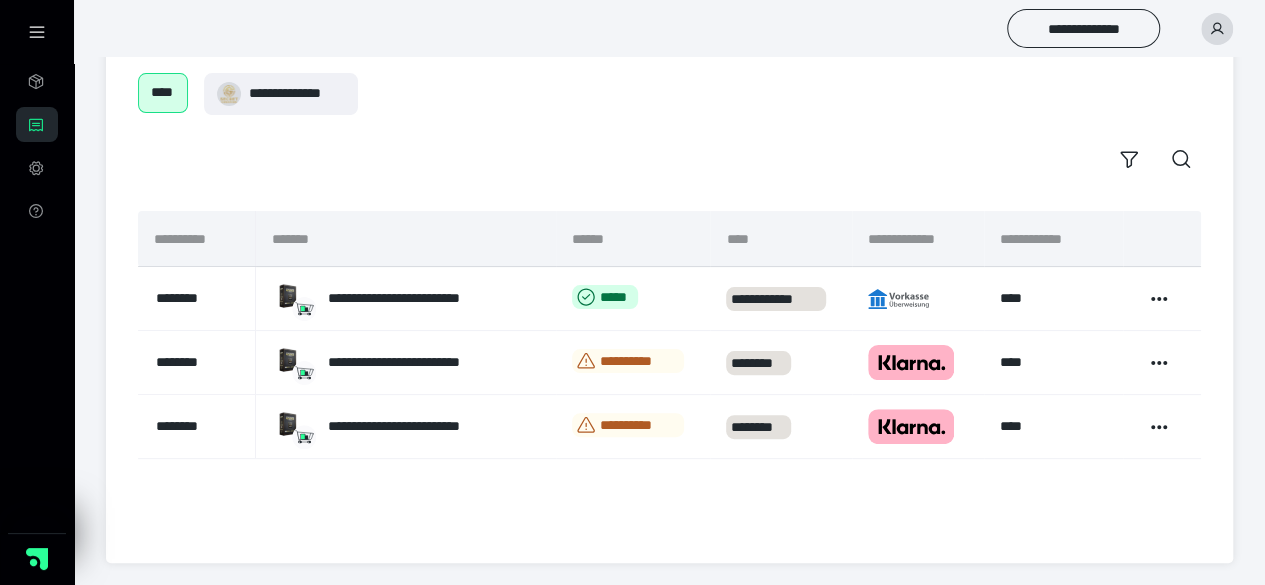 drag, startPoint x: 419, startPoint y: 365, endPoint x: 334, endPoint y: 515, distance: 172.4094 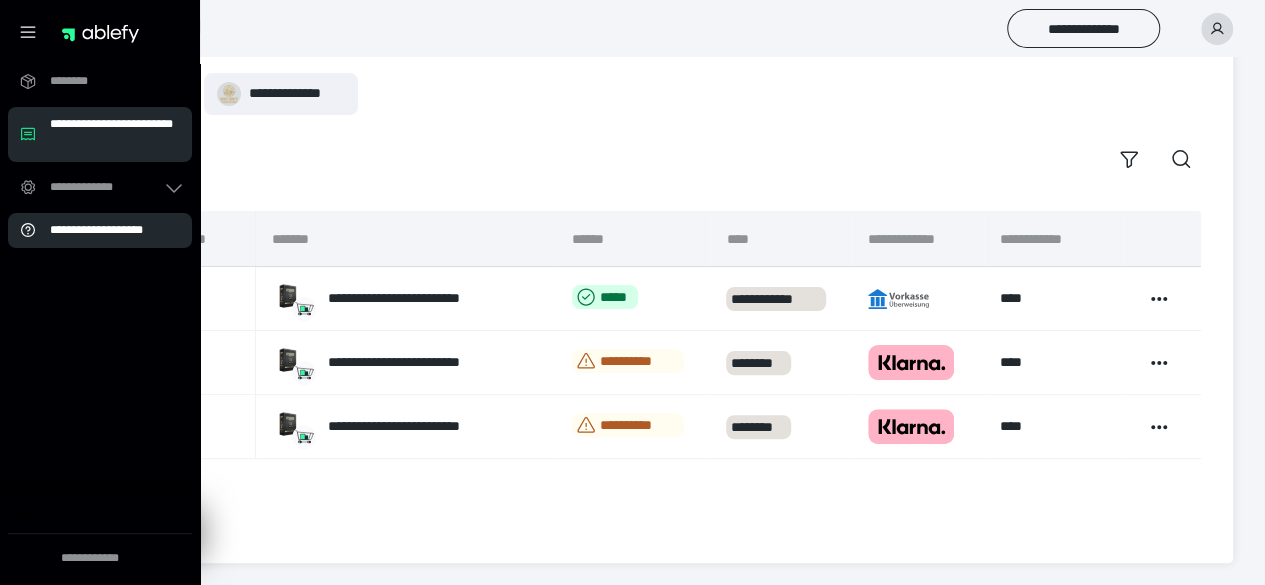 click on "**********" at bounding box center [106, 230] 